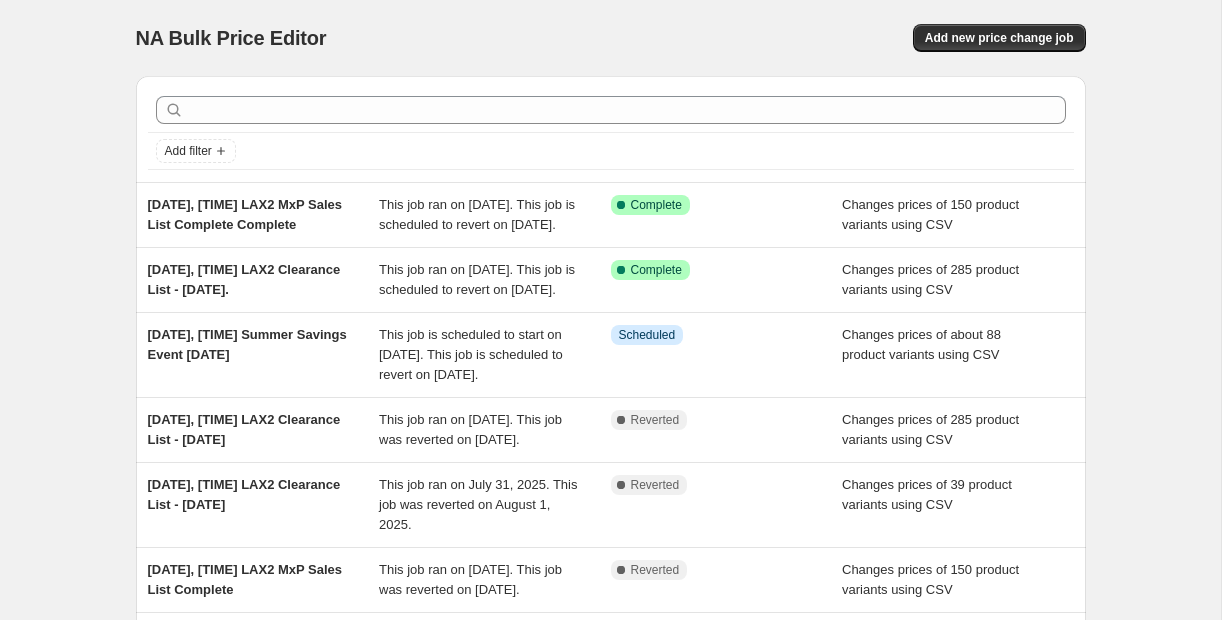 scroll, scrollTop: 0, scrollLeft: 0, axis: both 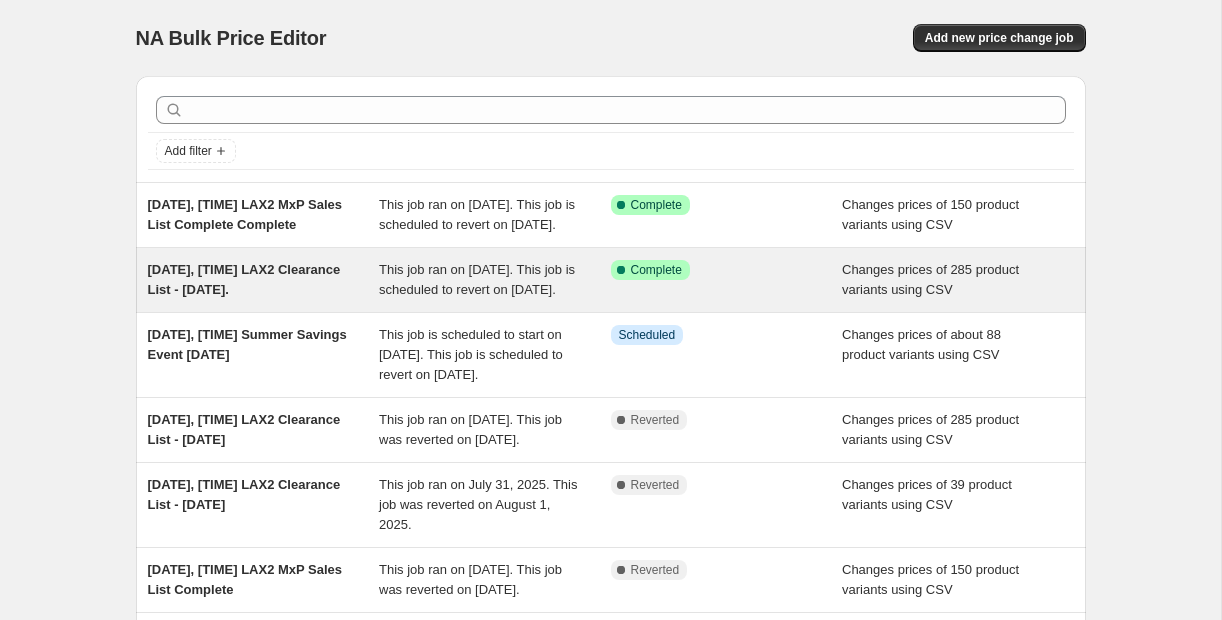 click on "This job ran on [DATE]. This job is scheduled to revert on [DATE]." at bounding box center (477, 279) 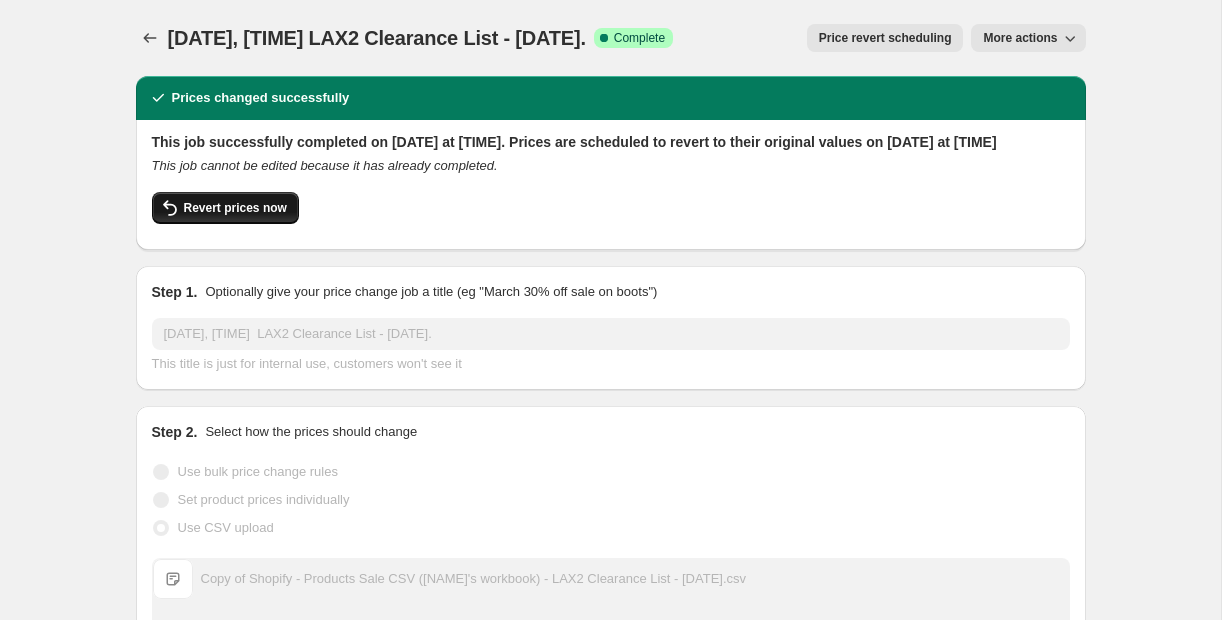 click on "Revert prices now" at bounding box center (235, 208) 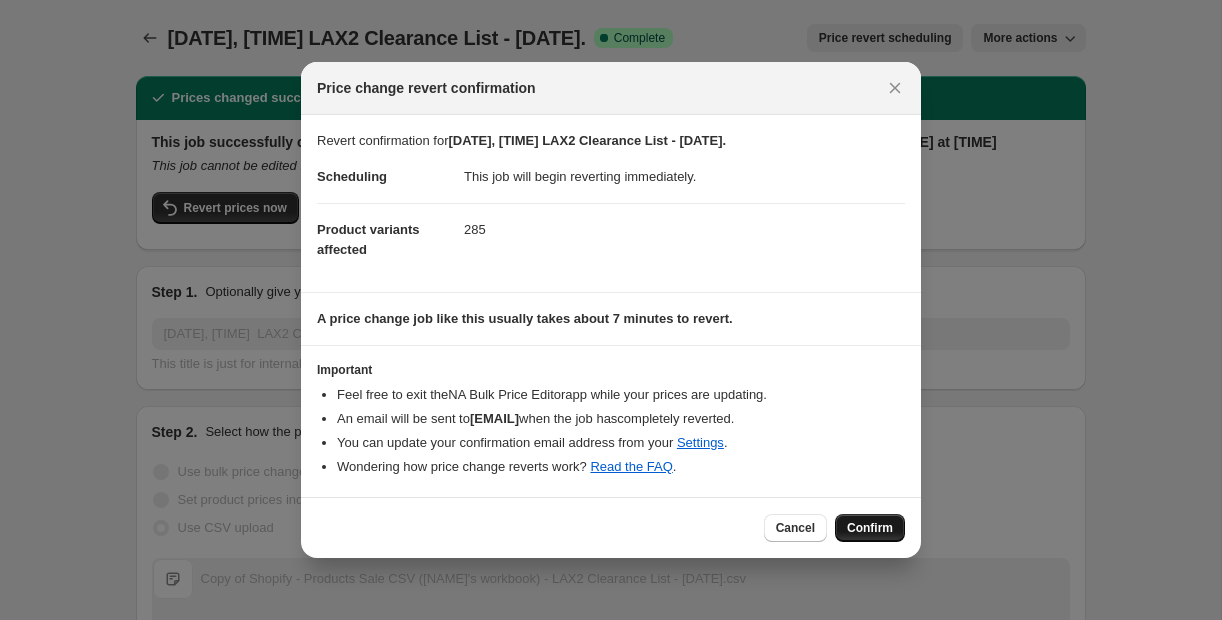 click on "Confirm" at bounding box center (870, 528) 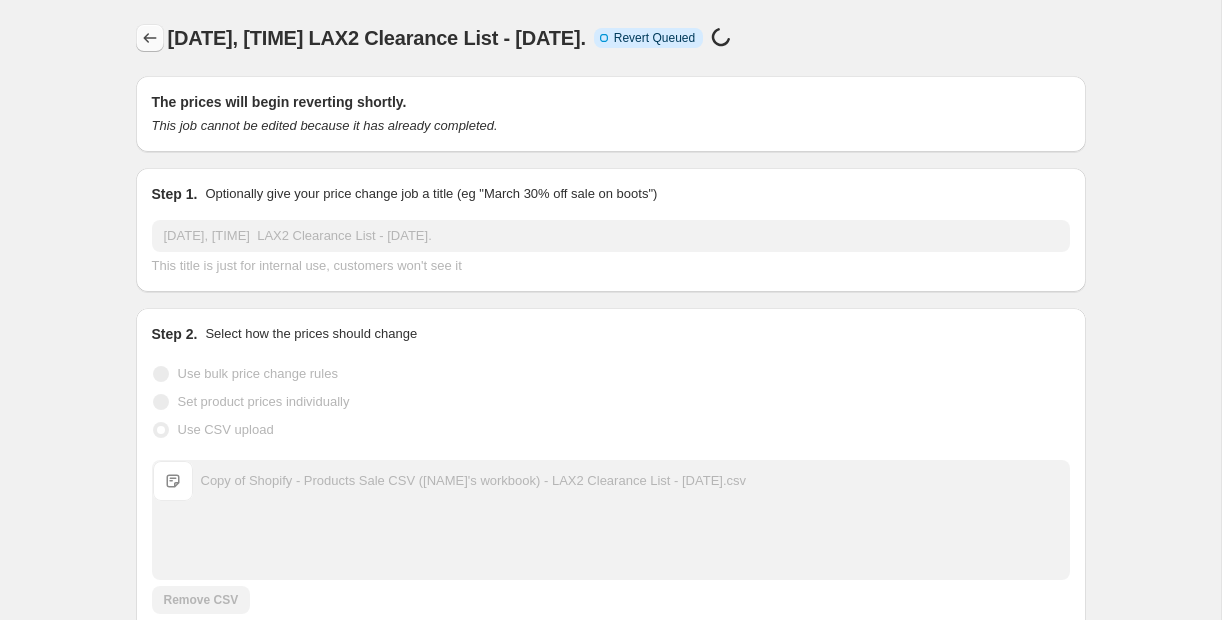 click 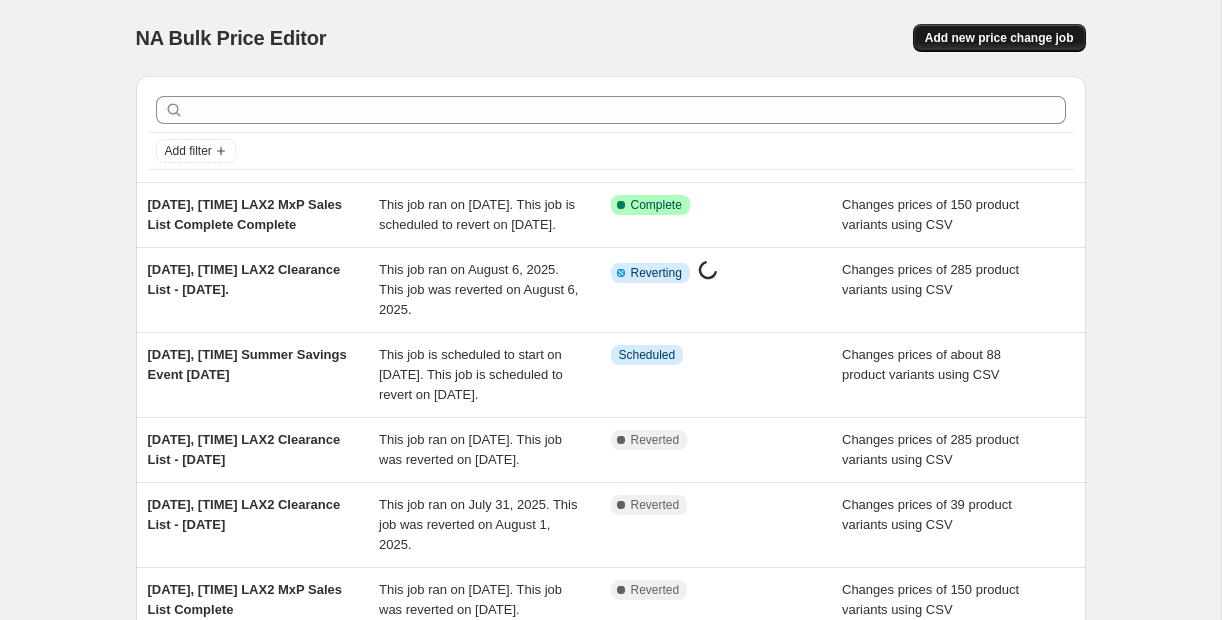 click on "Add new price change job" at bounding box center [999, 38] 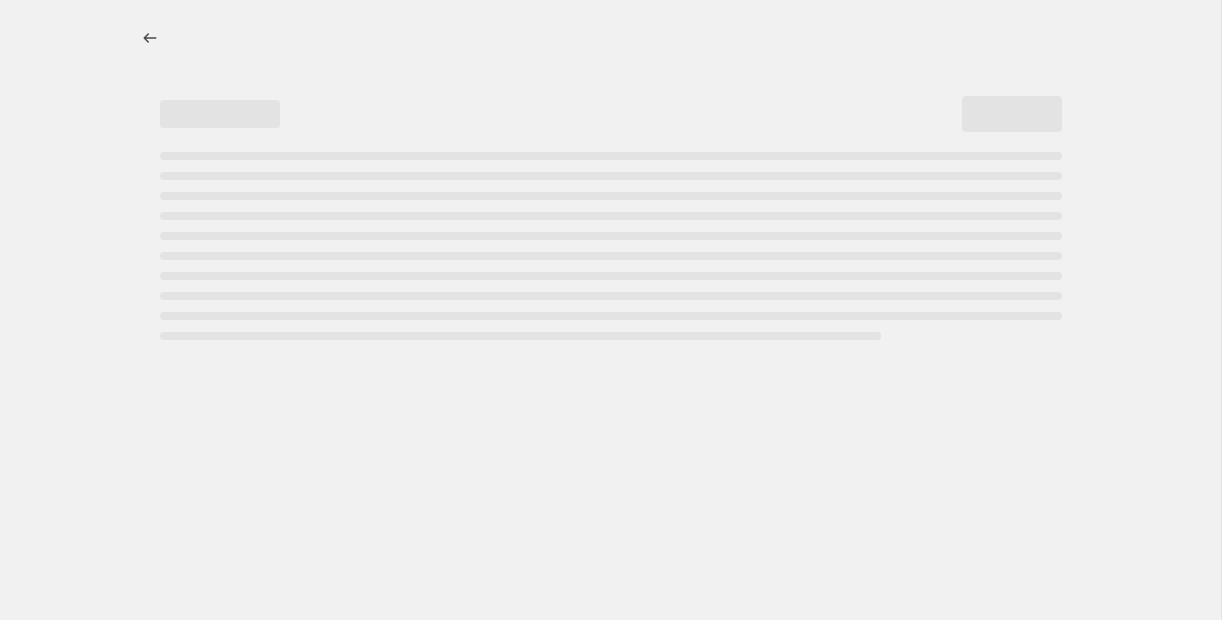 select on "percentage" 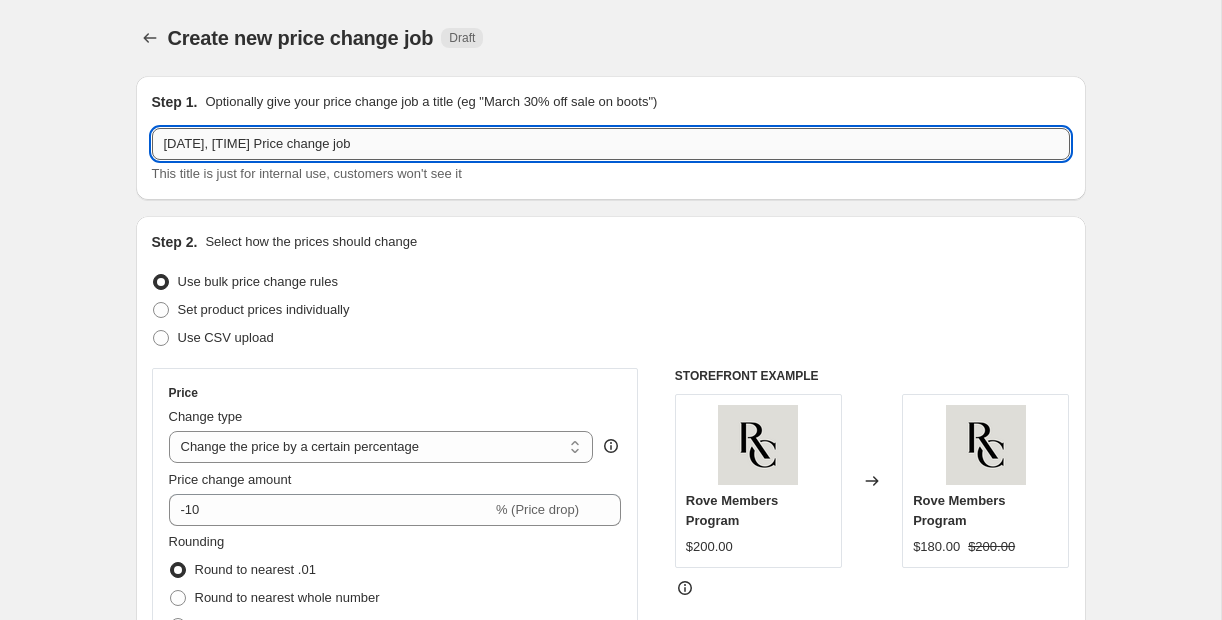 click on "[DATE], [TIME] Price change job" at bounding box center (611, 144) 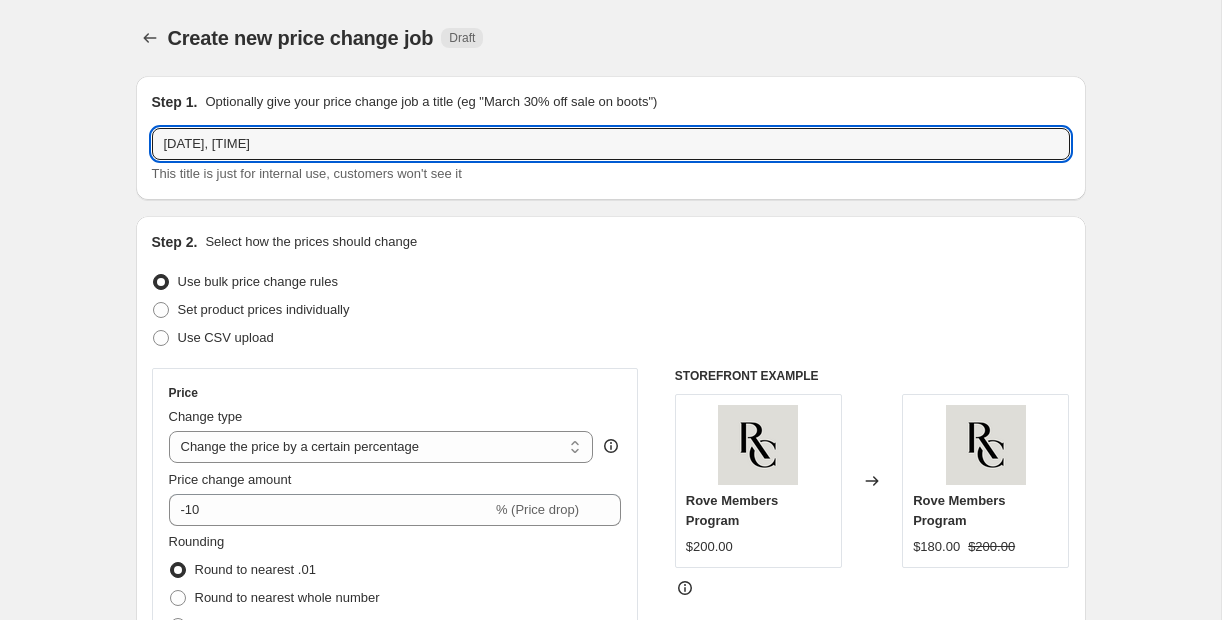 paste on "LAX2 Clearance List - 8.6.25 Update" 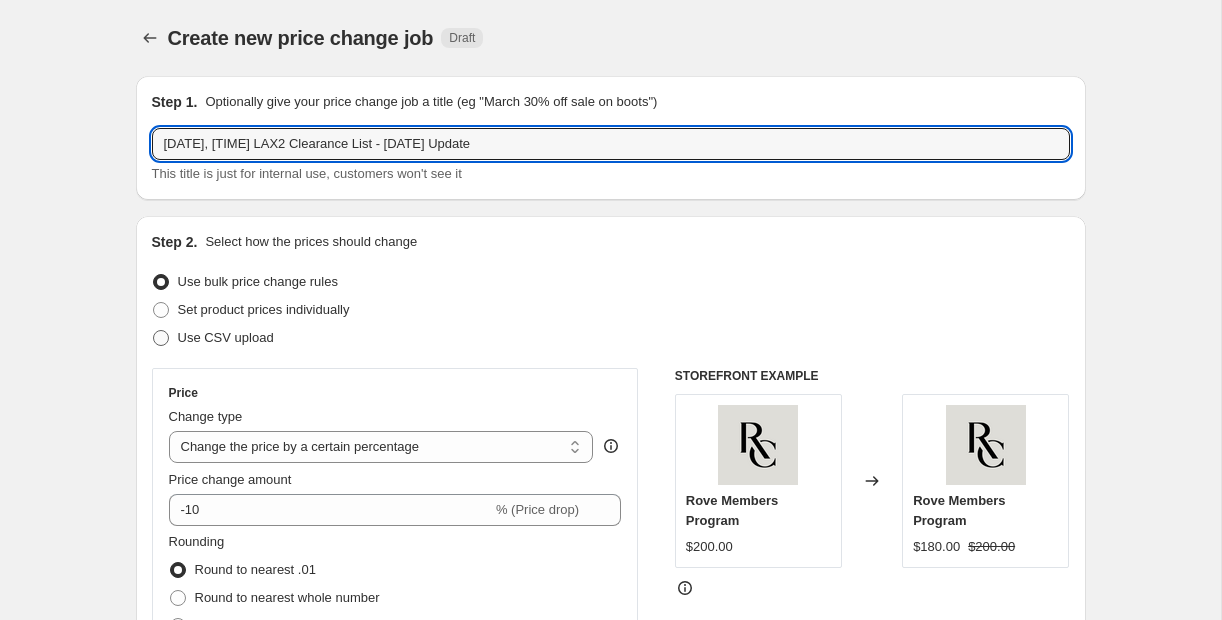 type on "[DATE], [TIME] LAX2 Clearance List - [DATE] Update" 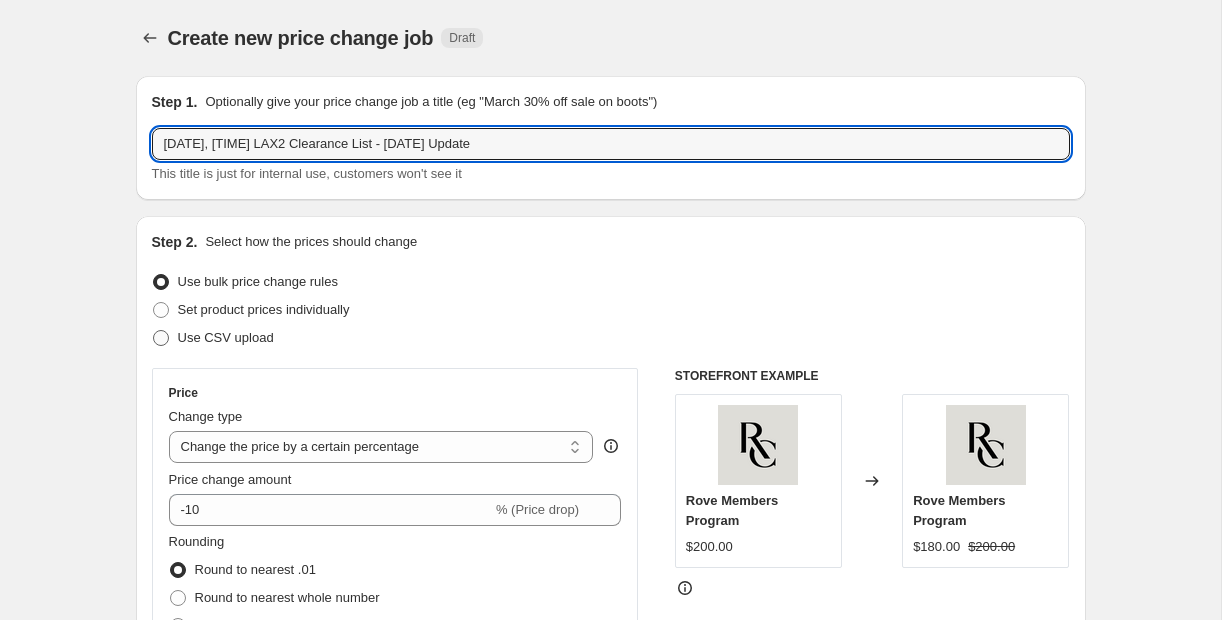 radio on "true" 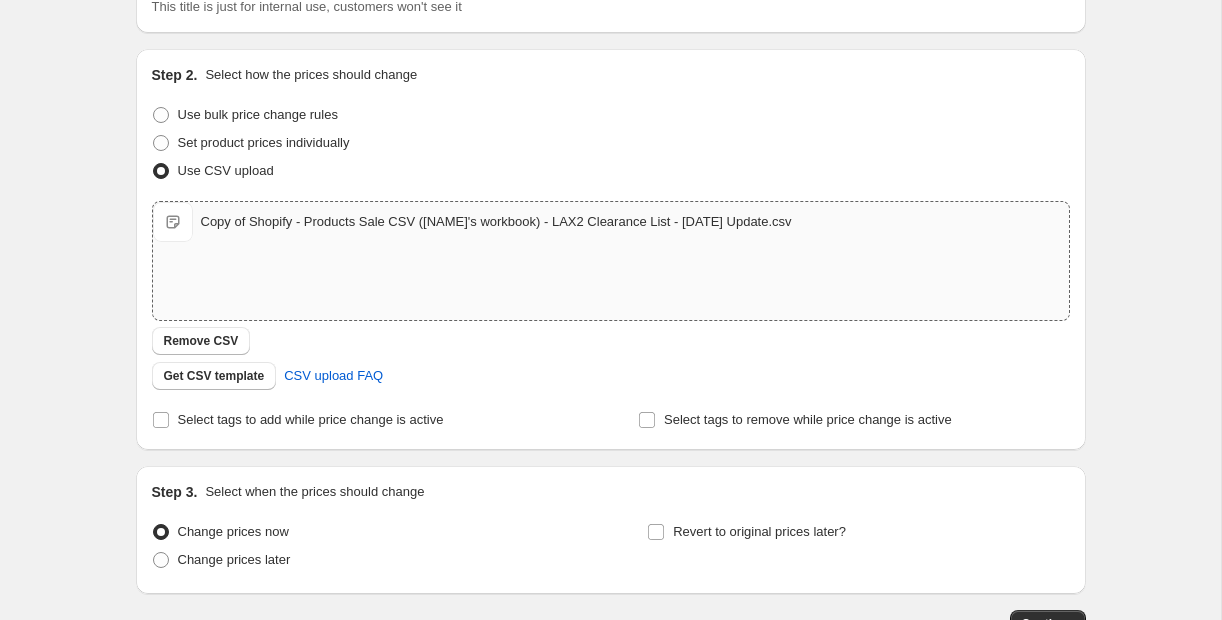 scroll, scrollTop: 307, scrollLeft: 0, axis: vertical 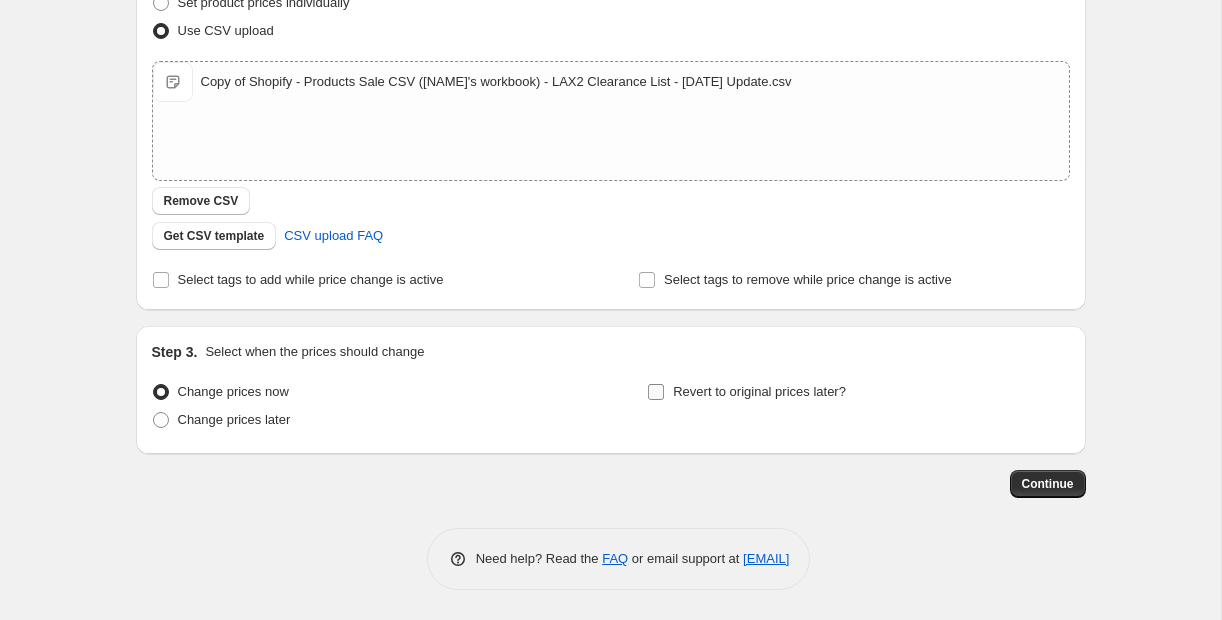 click on "Revert to original prices later?" at bounding box center (656, 392) 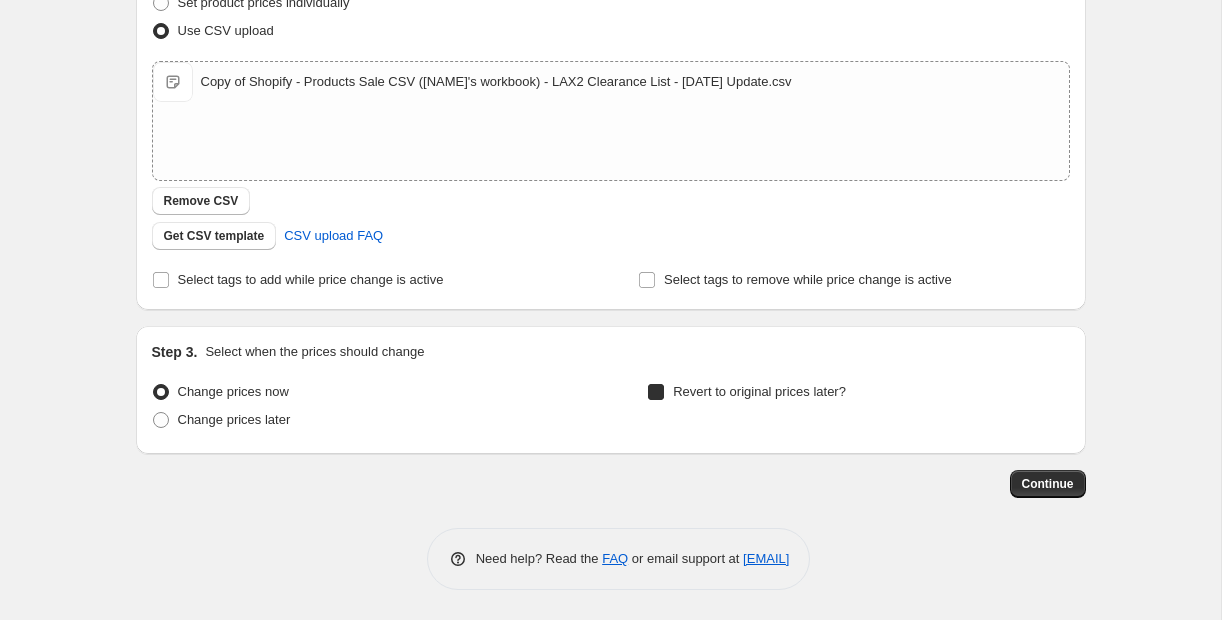 checkbox on "true" 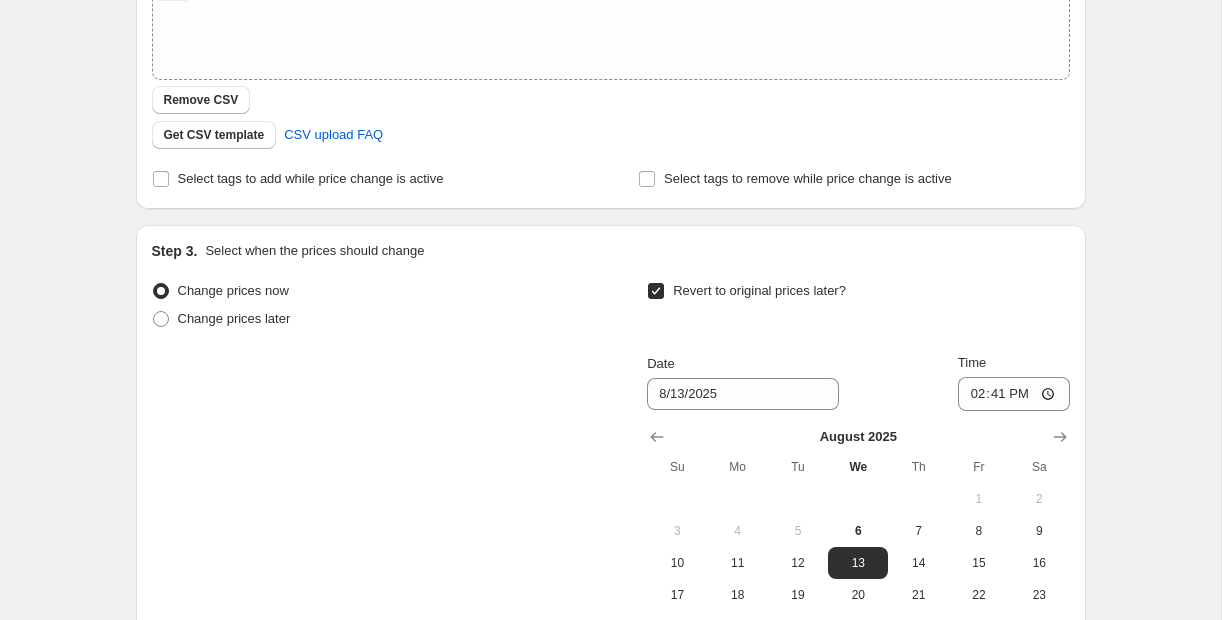 scroll, scrollTop: 681, scrollLeft: 0, axis: vertical 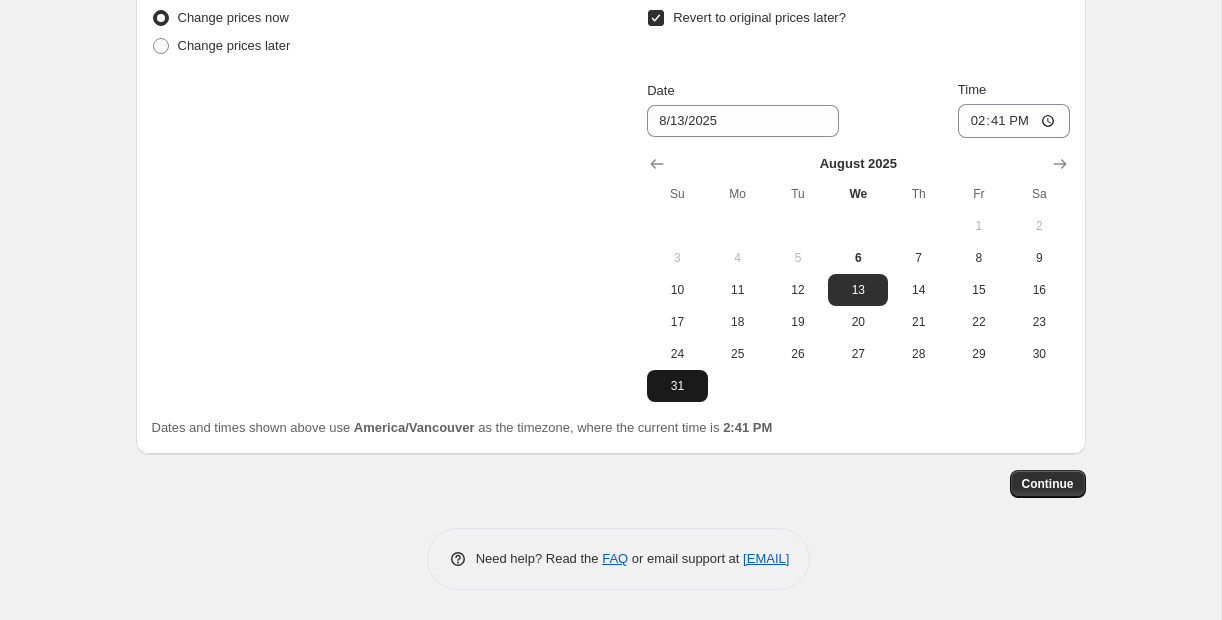 click on "31" at bounding box center [677, 386] 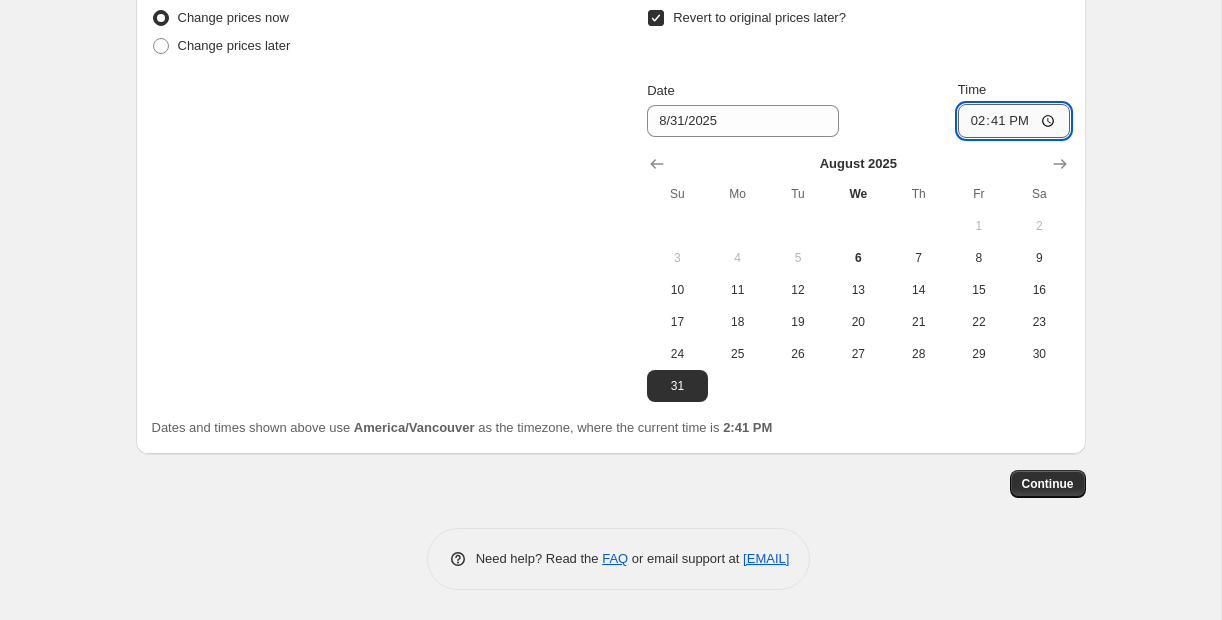 click on "14:41" at bounding box center (1014, 121) 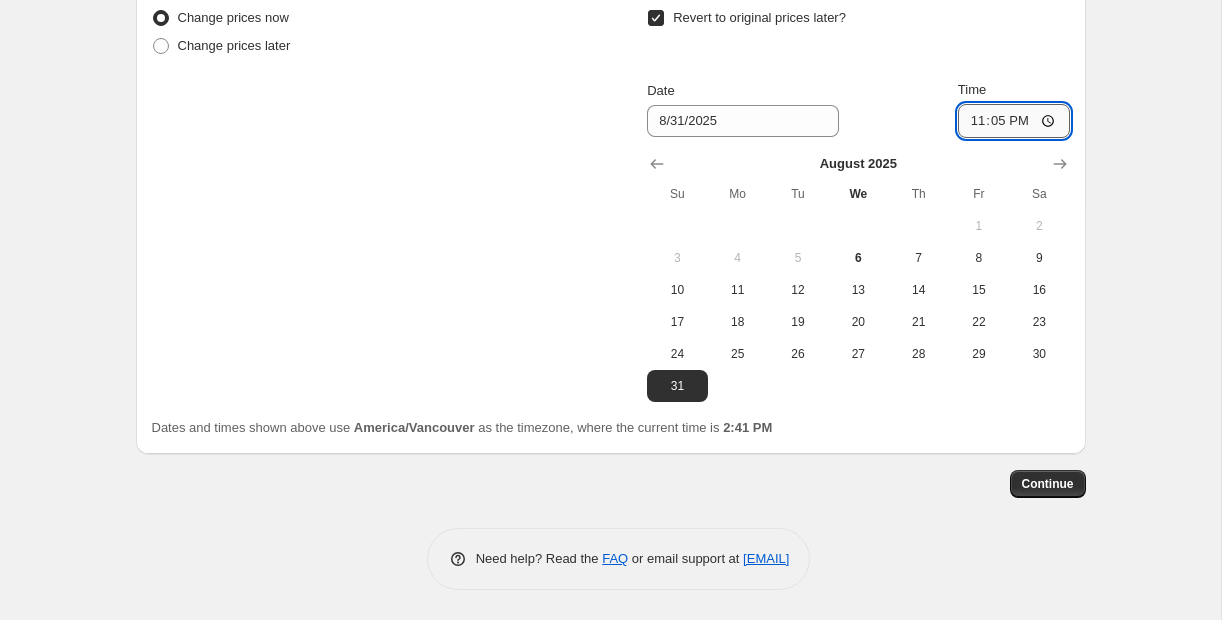 type on "23:59" 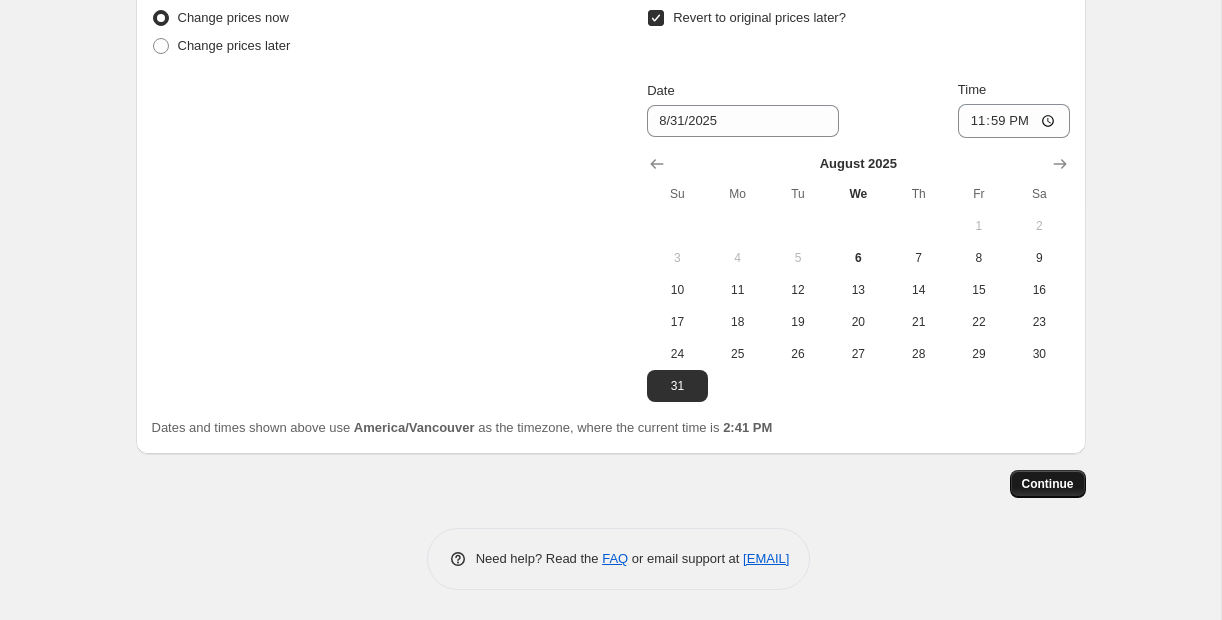 click on "Continue" at bounding box center [1048, 484] 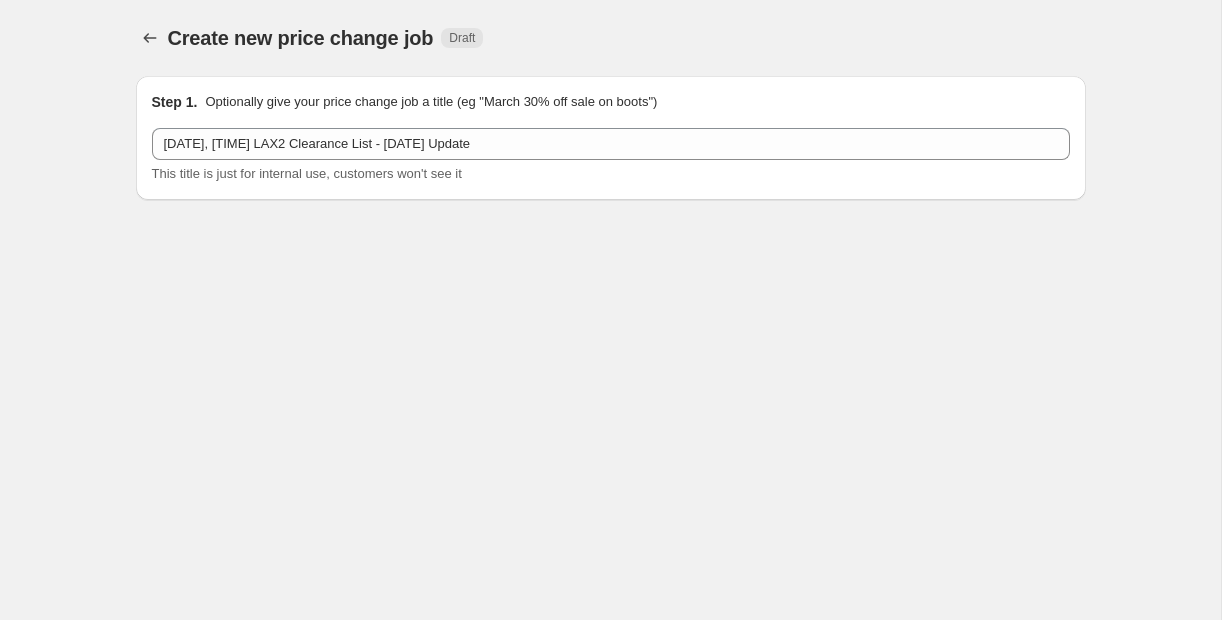 scroll, scrollTop: 681, scrollLeft: 0, axis: vertical 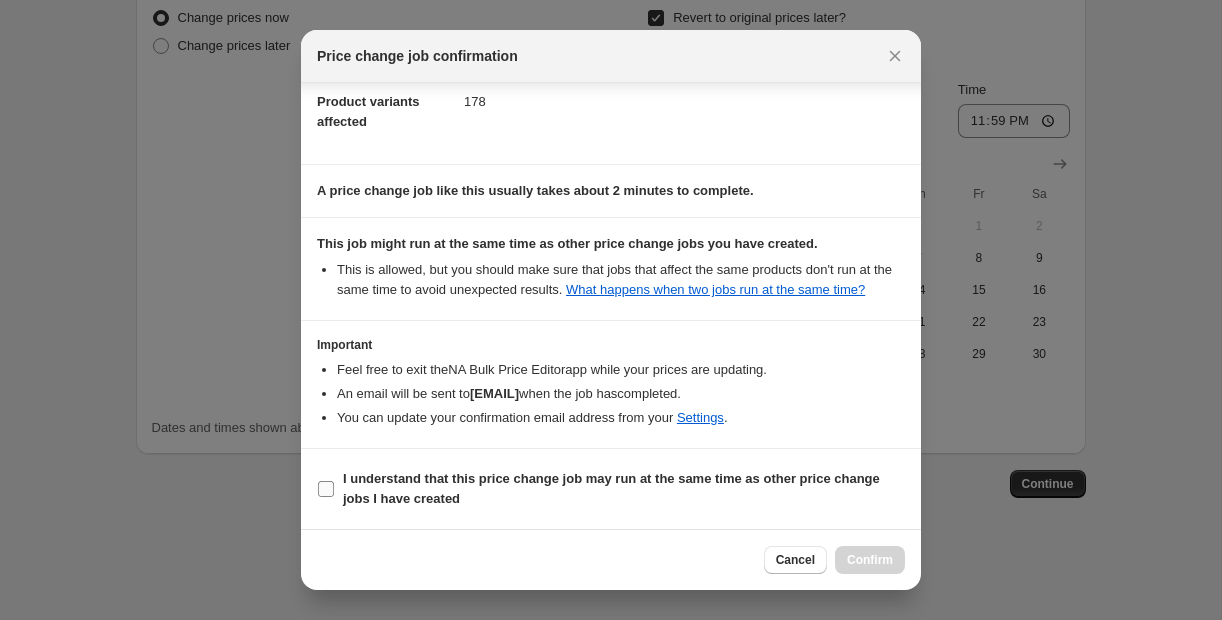 click on "I understand that this price change job may run at the same time as other price change jobs I have created" at bounding box center (326, 489) 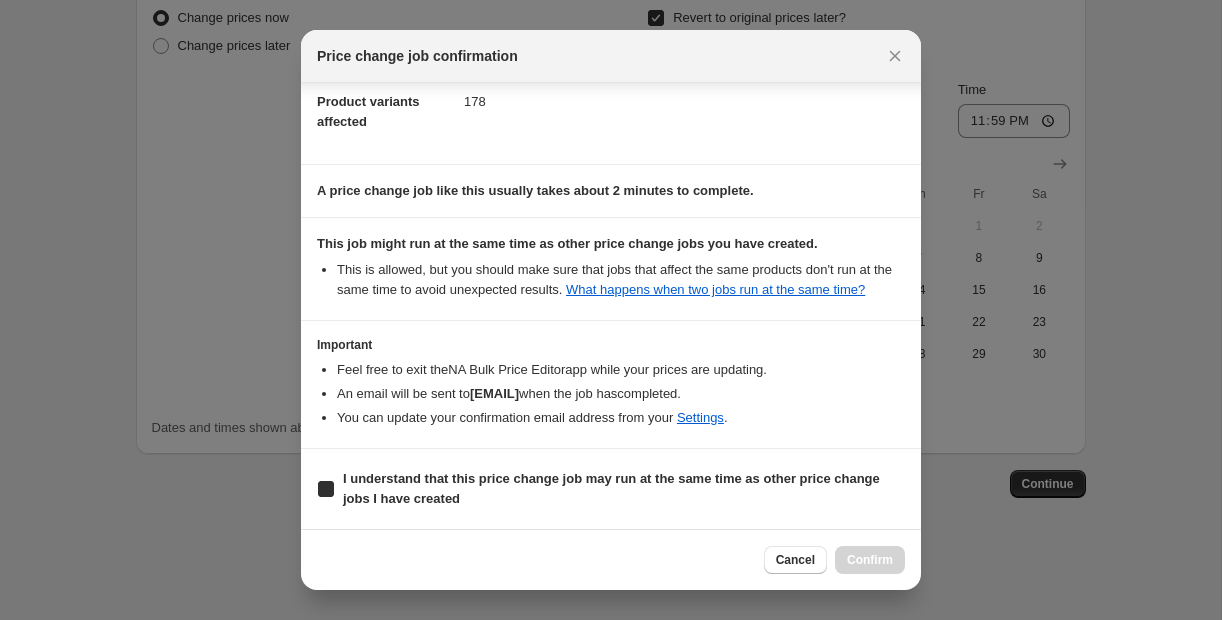 checkbox on "true" 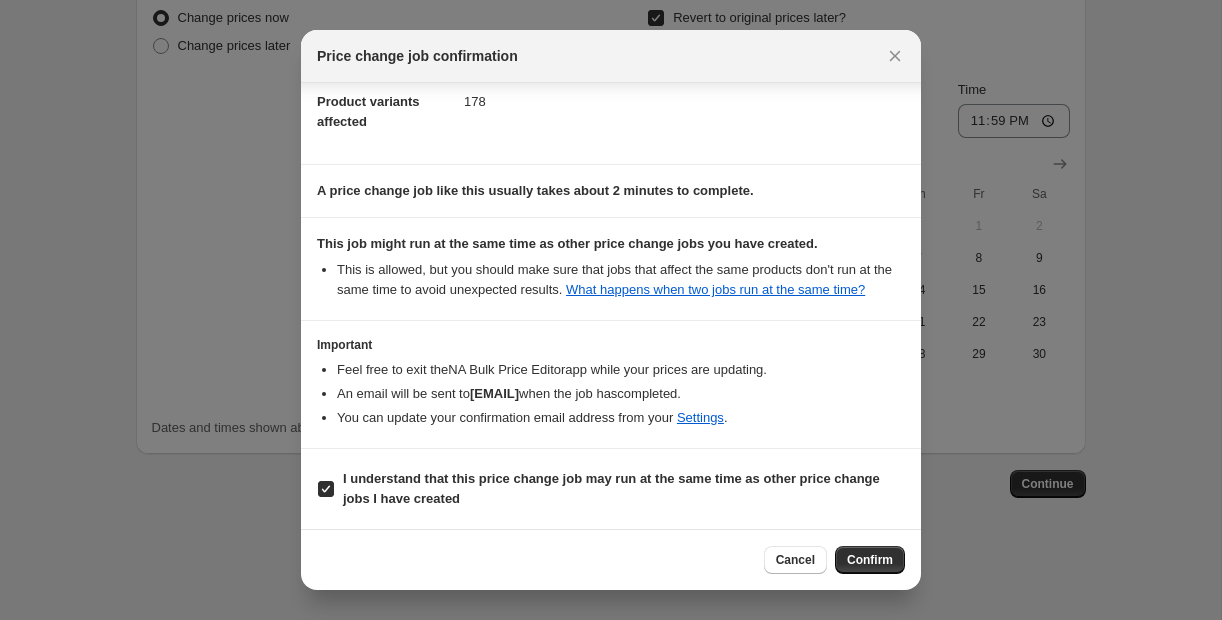 drag, startPoint x: 885, startPoint y: 554, endPoint x: 741, endPoint y: 342, distance: 256.2811 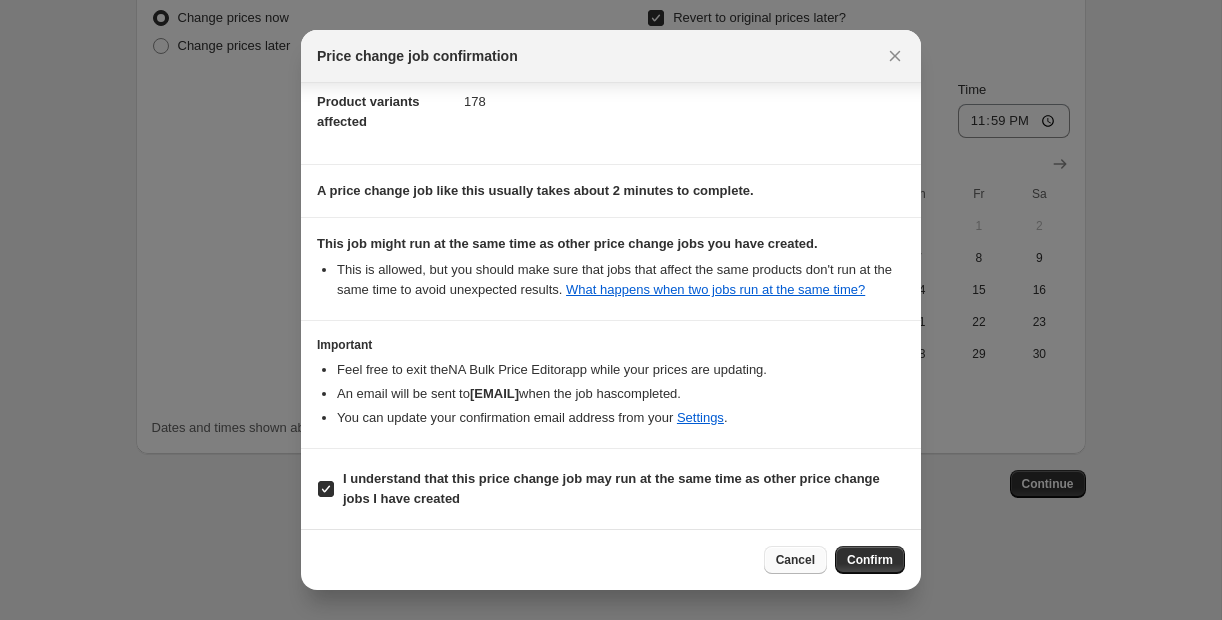 click on "Cancel" at bounding box center [795, 560] 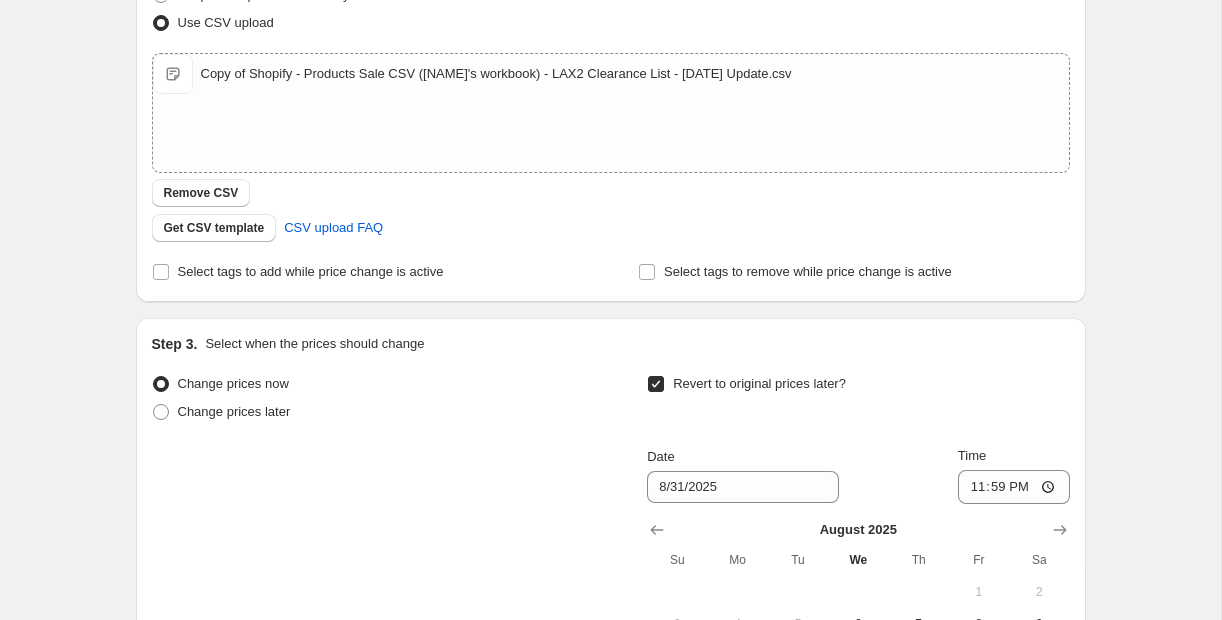 scroll, scrollTop: 0, scrollLeft: 0, axis: both 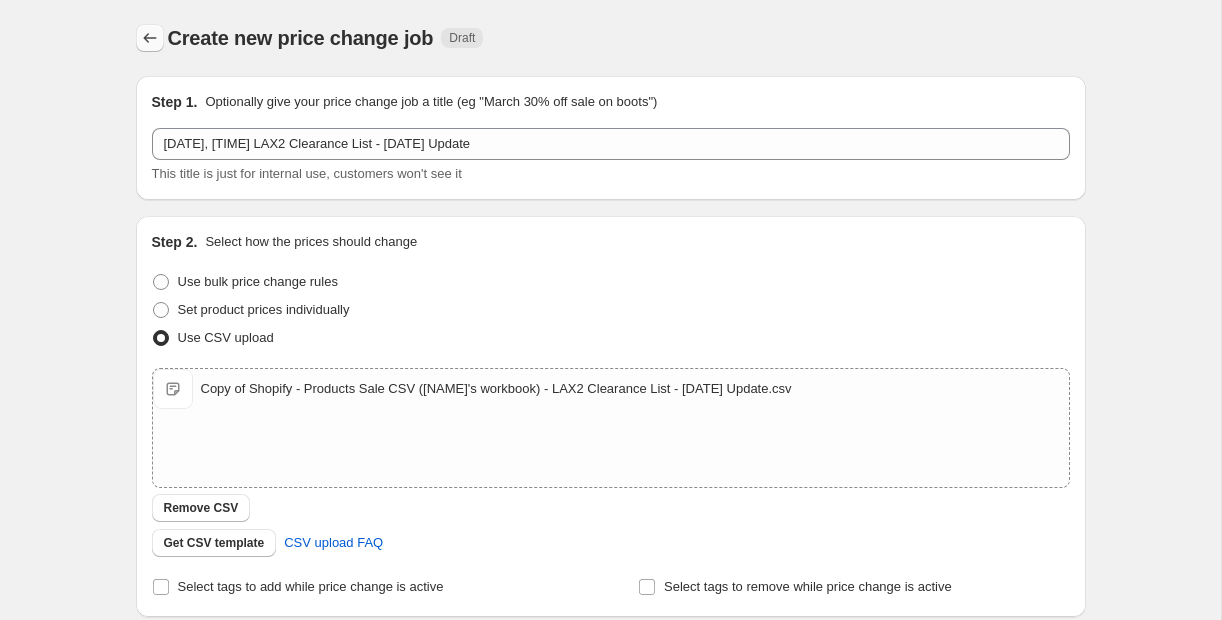 click 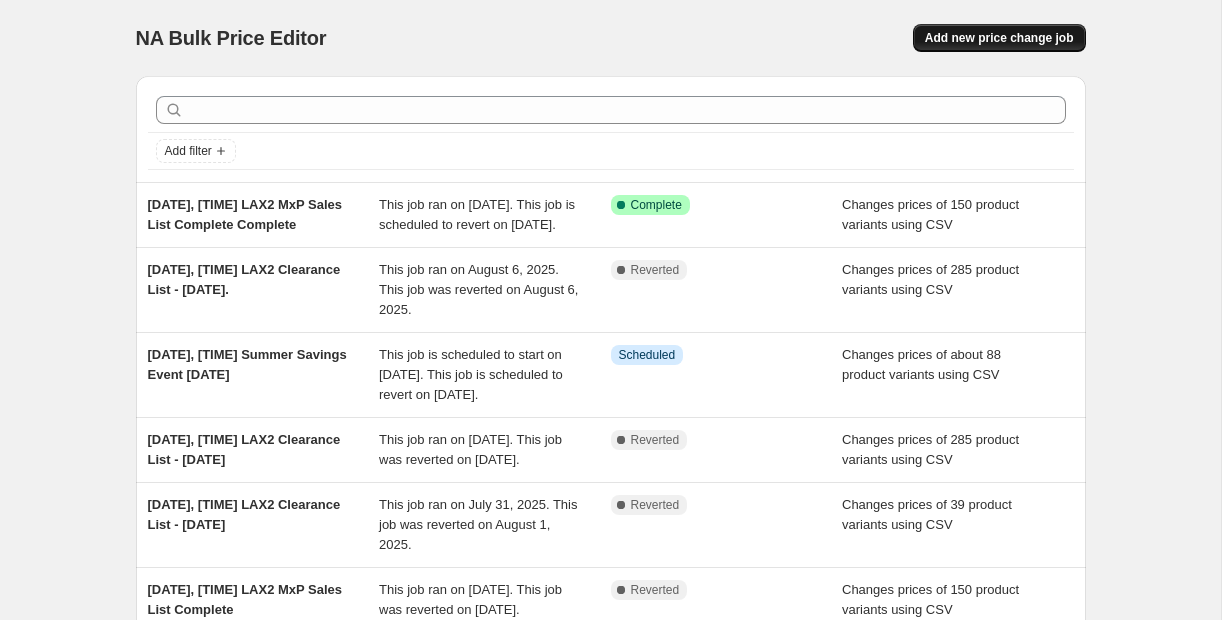 click on "Add new price change job" at bounding box center (999, 38) 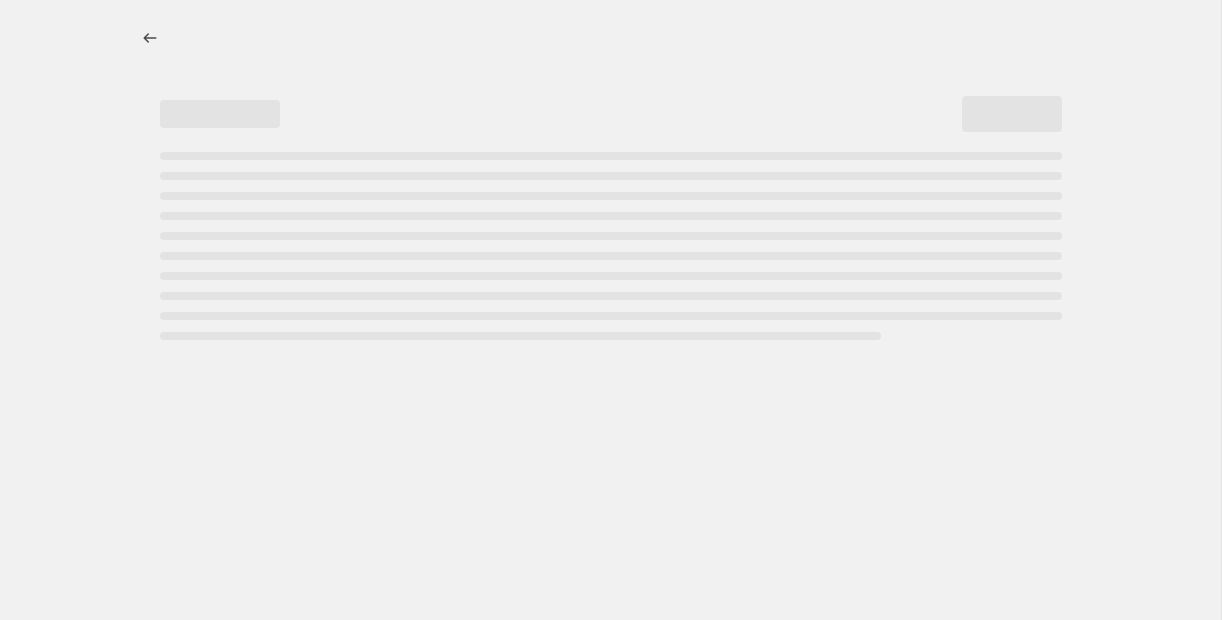 select on "percentage" 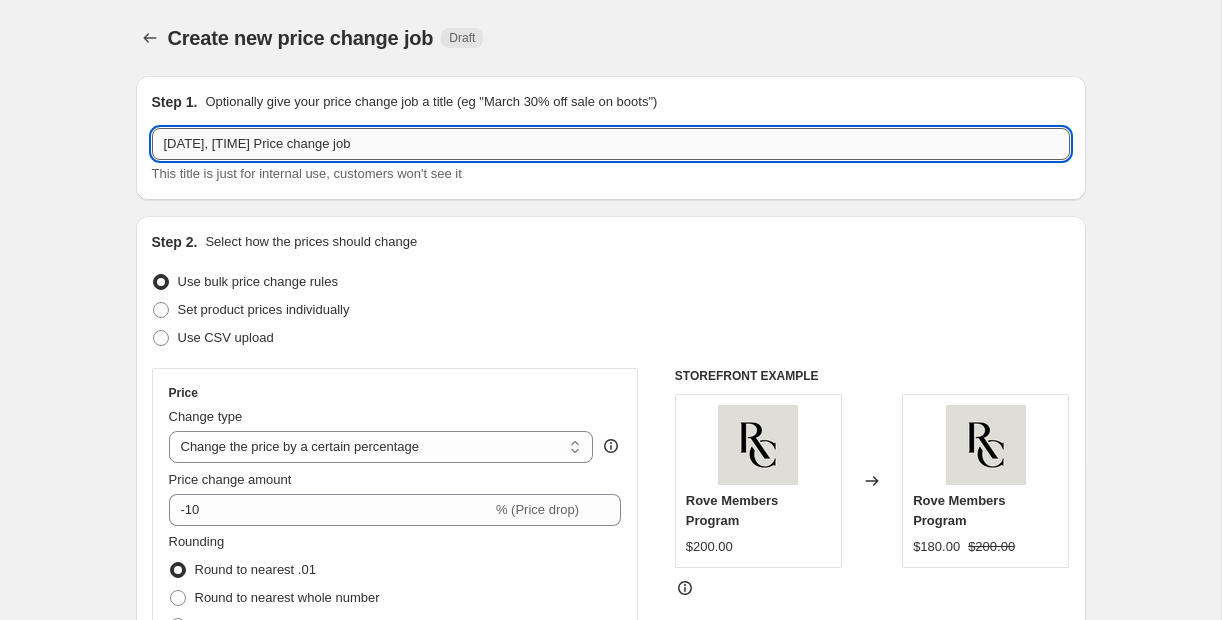 drag, startPoint x: 489, startPoint y: 142, endPoint x: 325, endPoint y: 145, distance: 164.02744 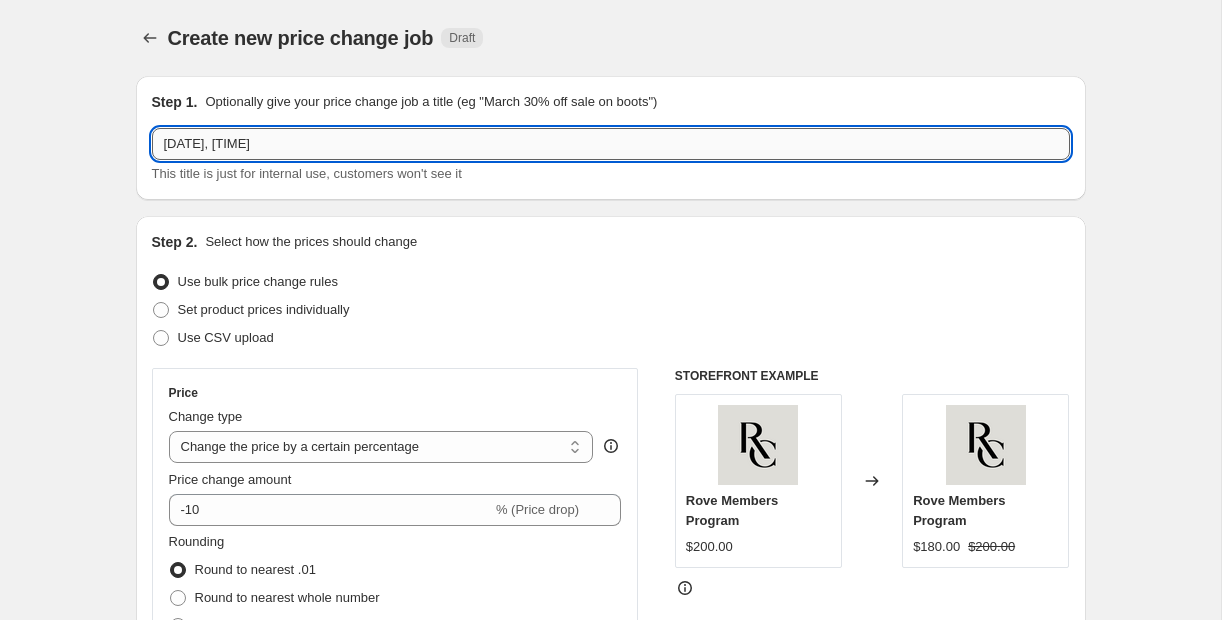 paste on "LAX2 Clearance List - 8.6.25 Update" 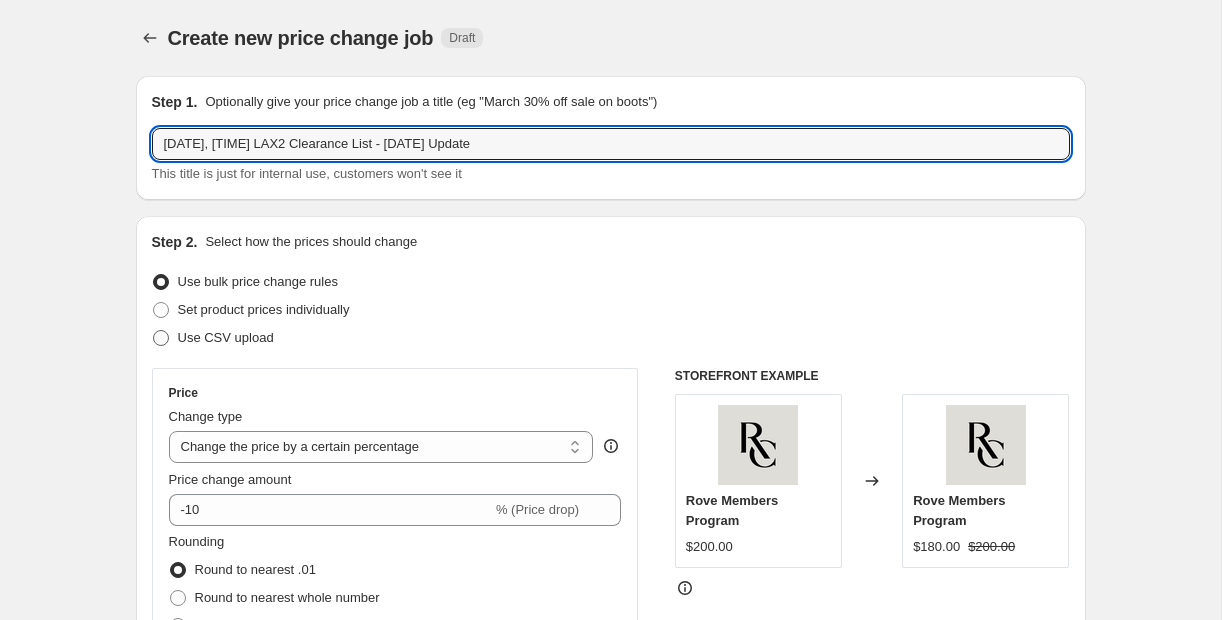 type on "[DATE], [TIME] LAX2 Clearance List - [DATE] Update" 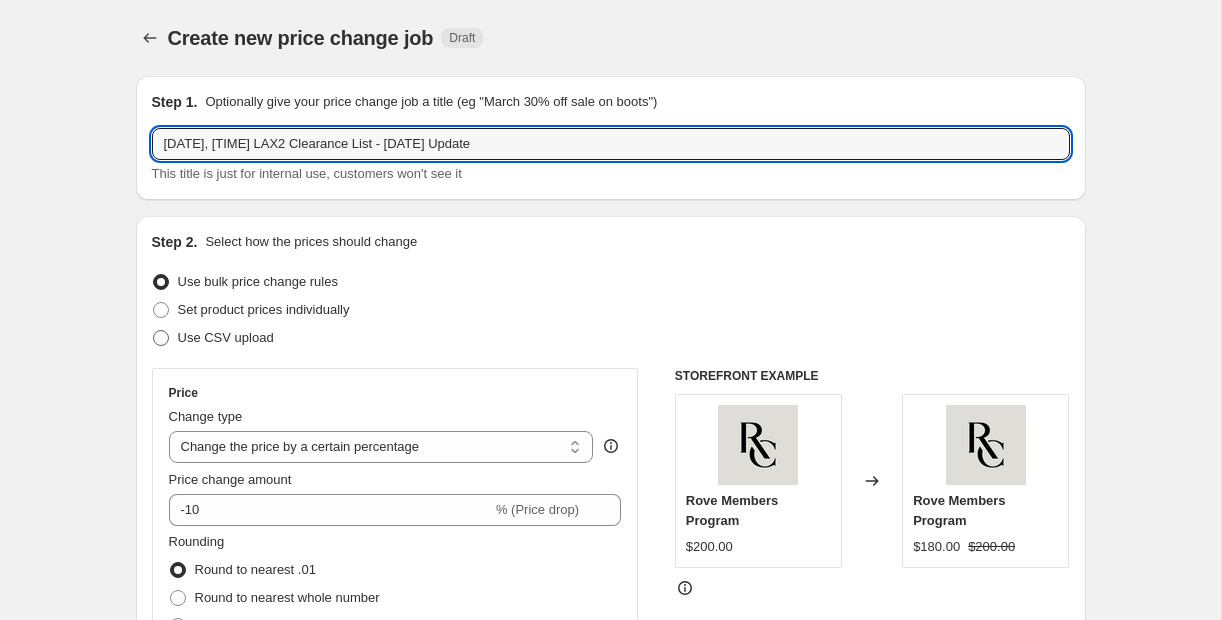 radio on "true" 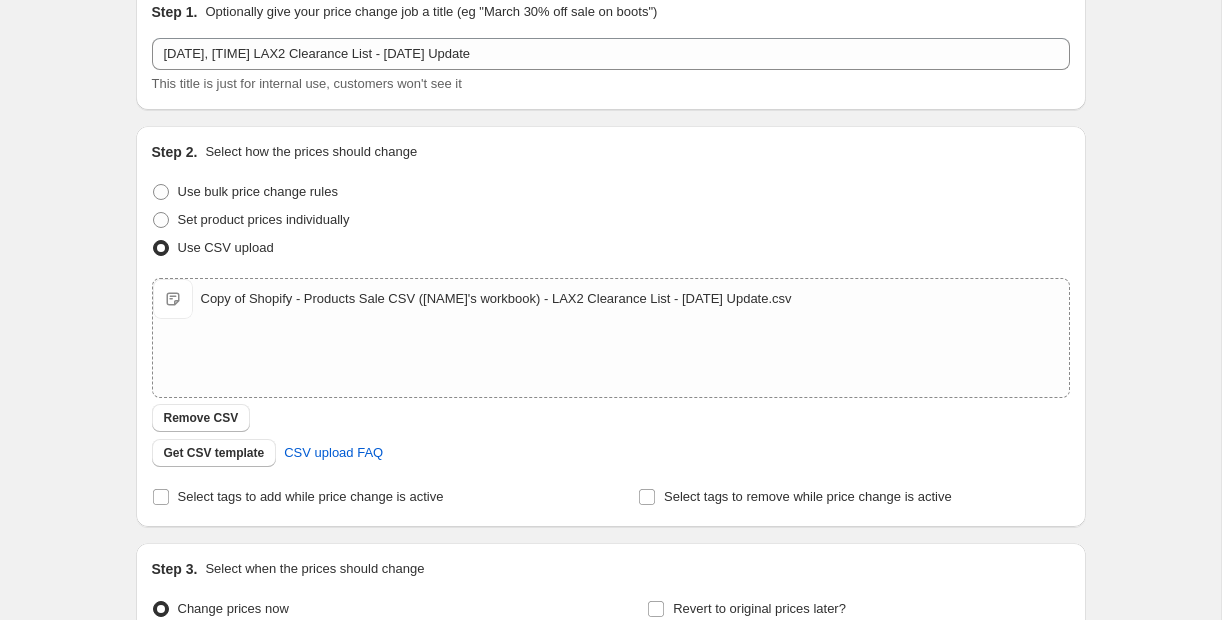 scroll, scrollTop: 307, scrollLeft: 0, axis: vertical 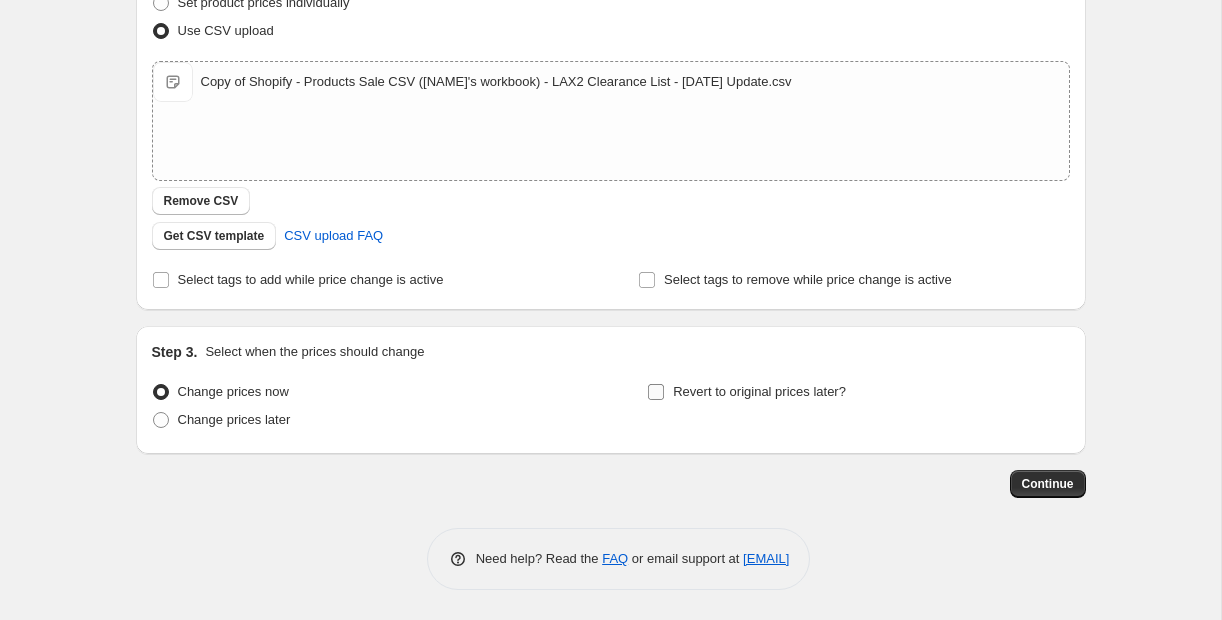 click on "Revert to original prices later?" at bounding box center [656, 392] 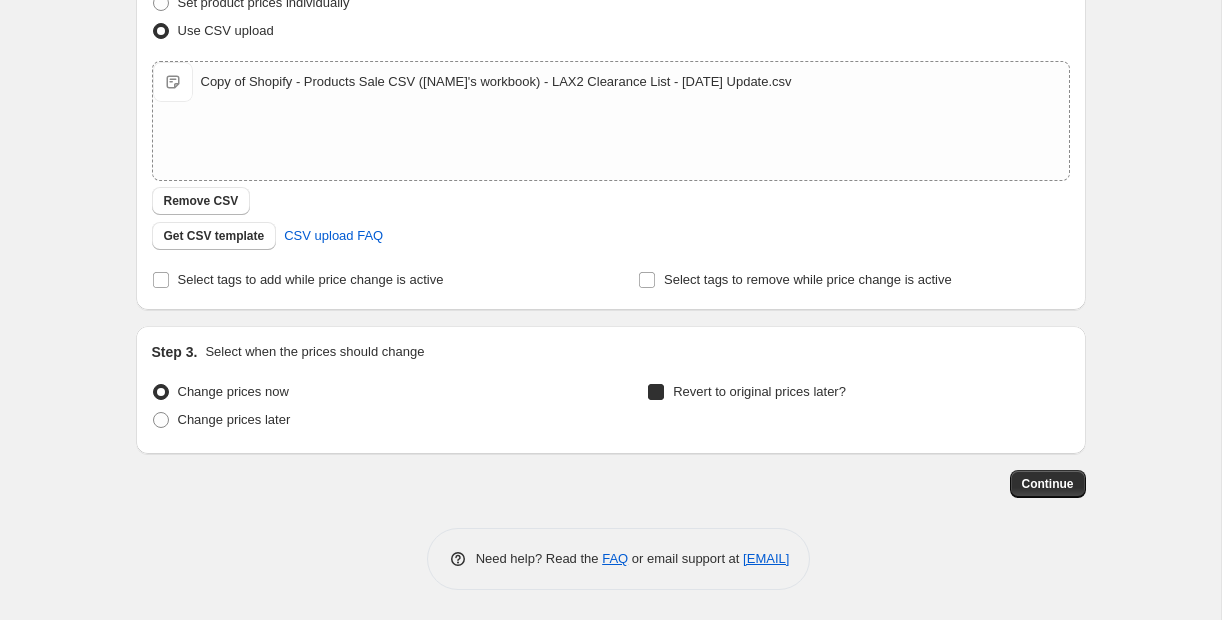 checkbox on "true" 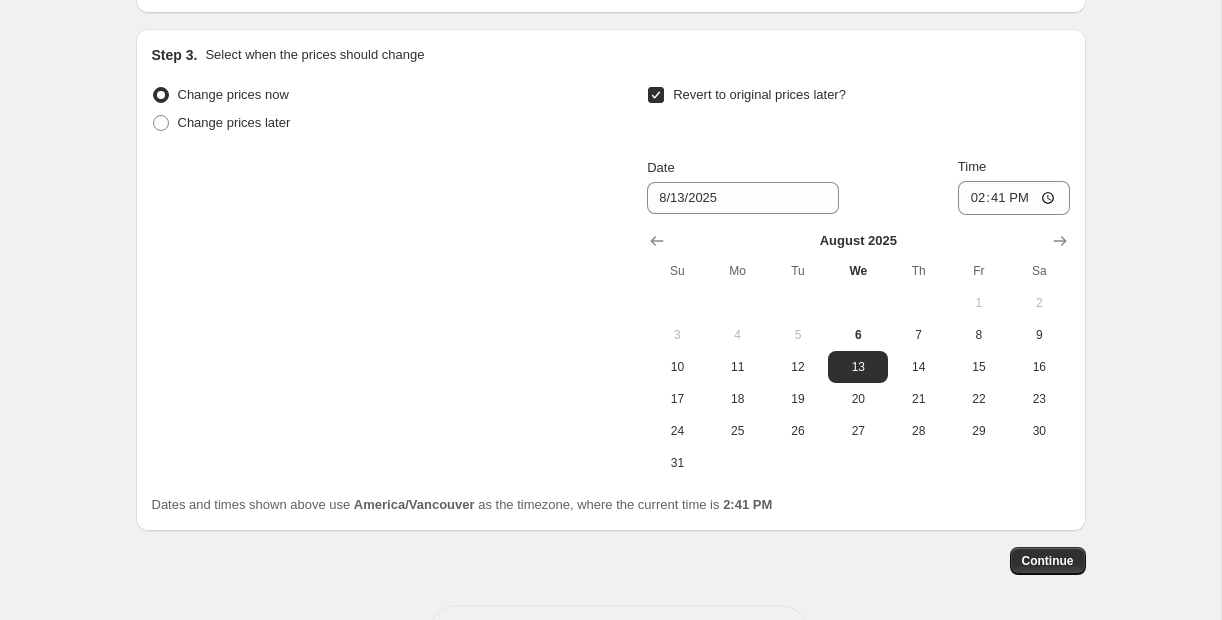 scroll, scrollTop: 681, scrollLeft: 0, axis: vertical 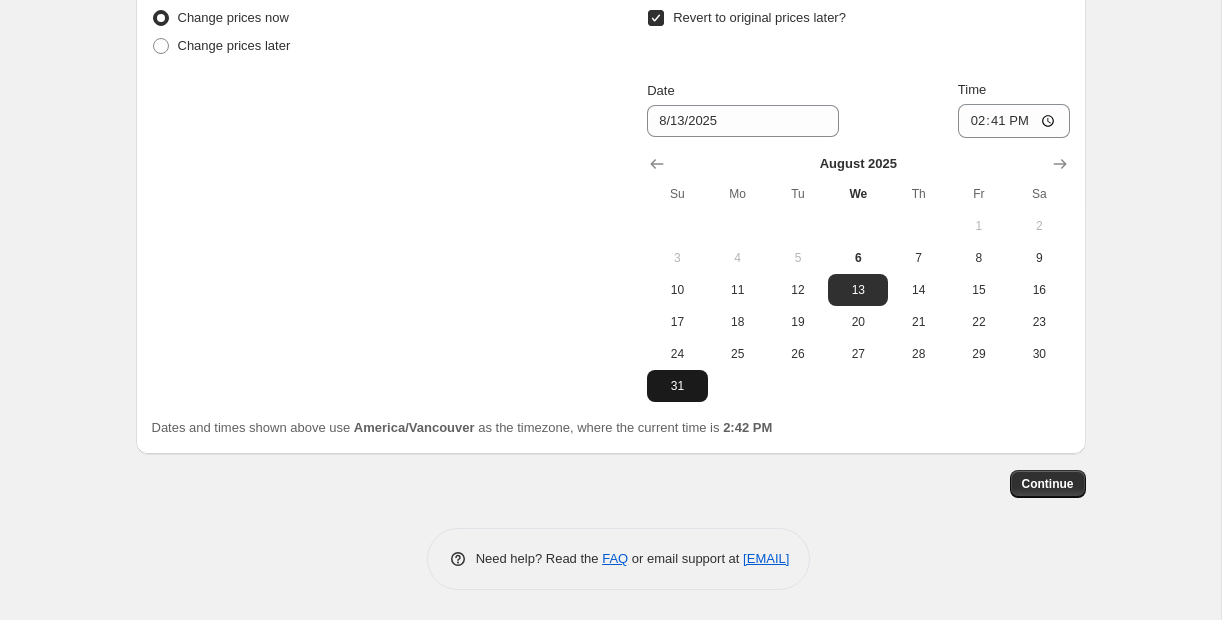 click on "31" at bounding box center [677, 386] 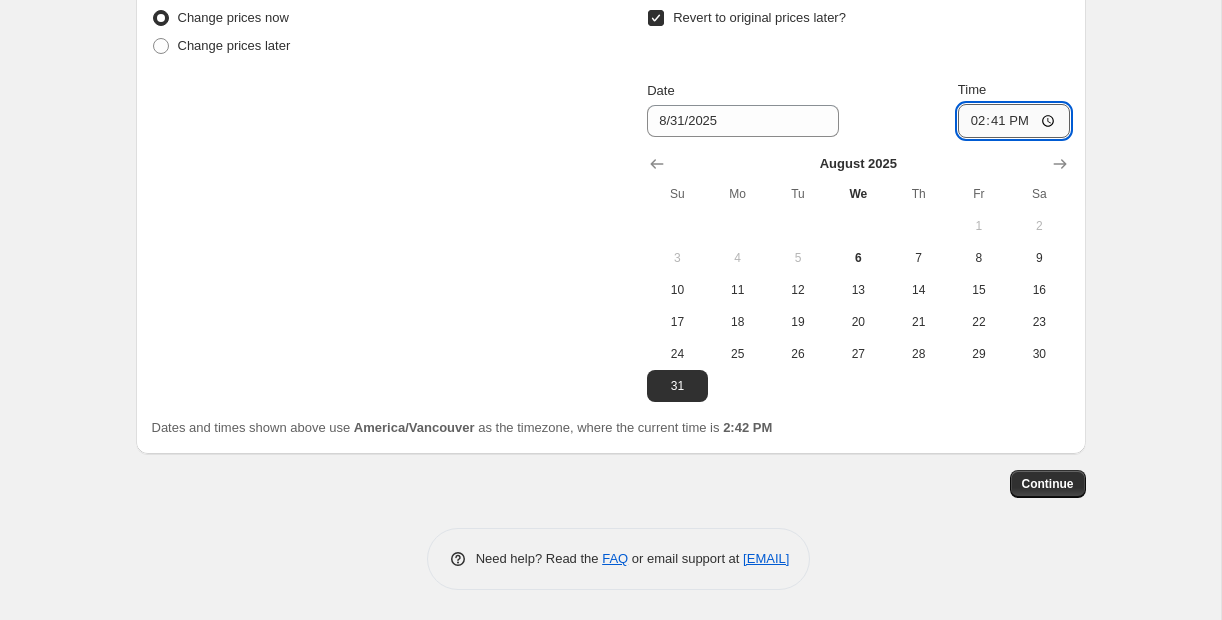 click on "14:41" at bounding box center [1014, 121] 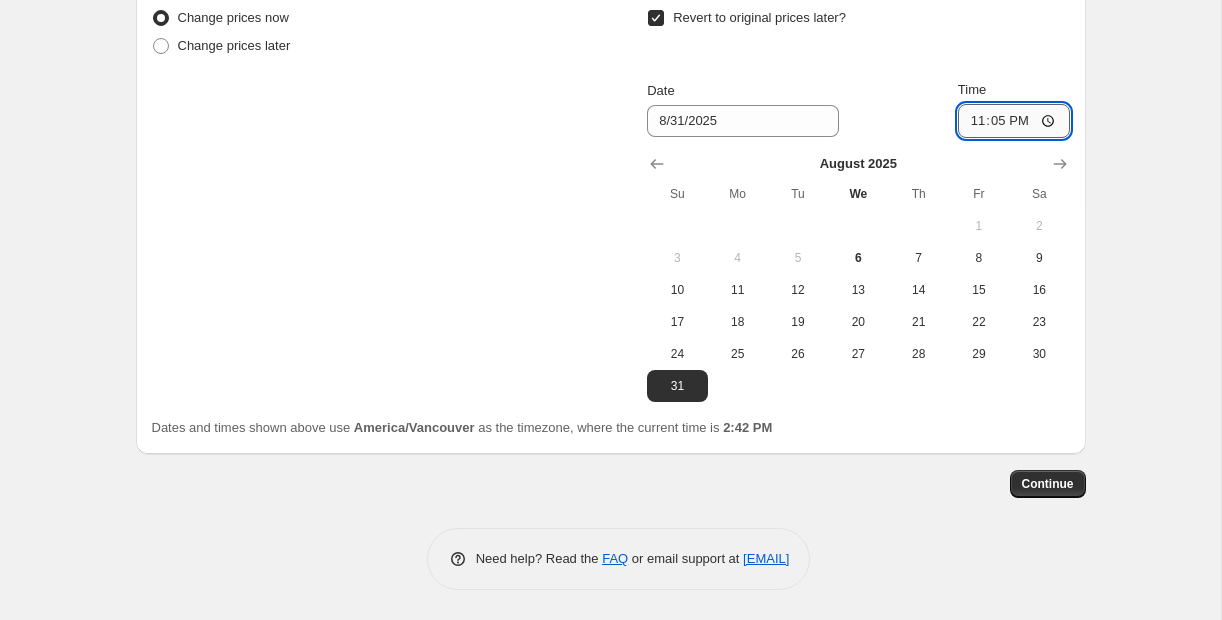 type on "23:59" 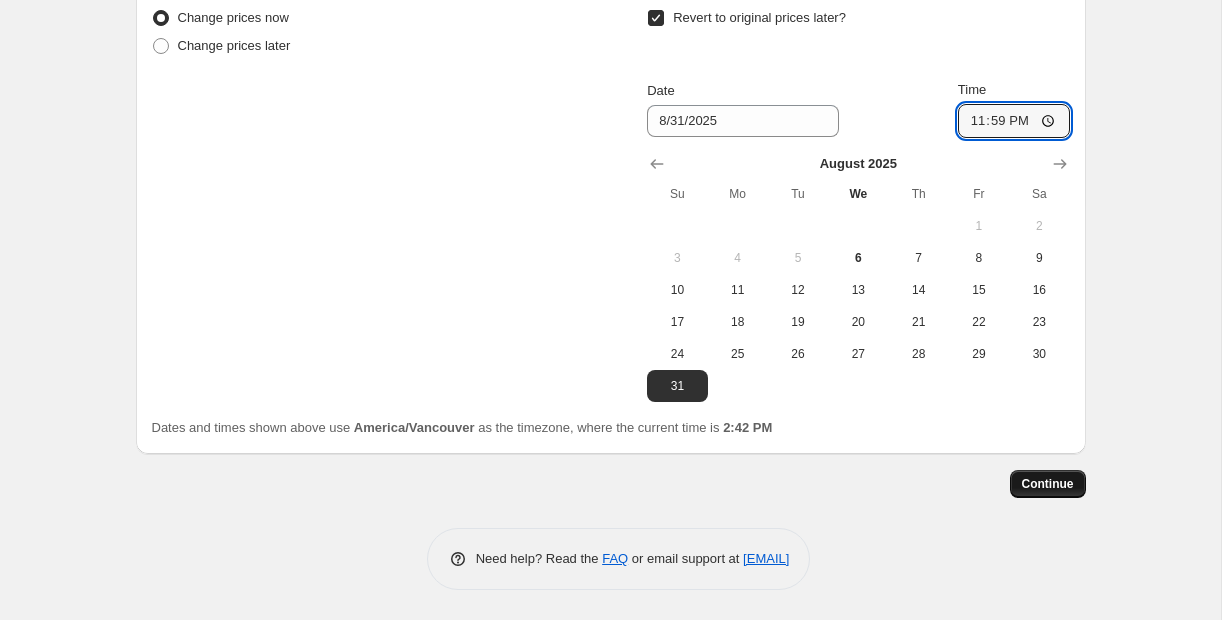 click on "Continue" at bounding box center [1048, 484] 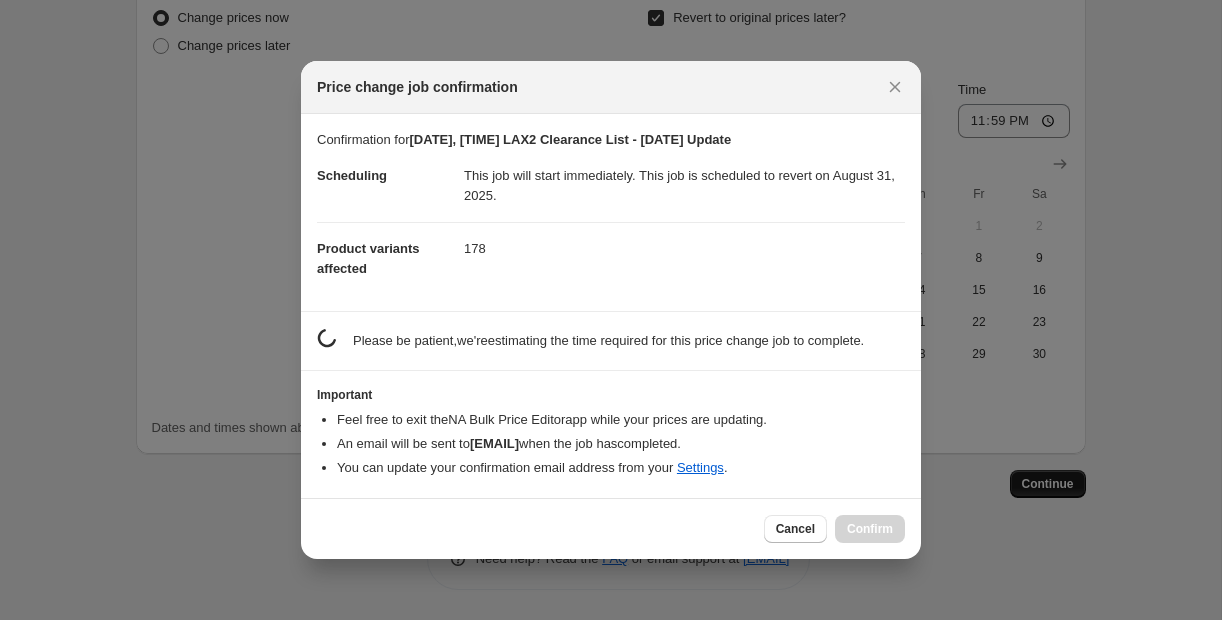 scroll, scrollTop: 0, scrollLeft: 0, axis: both 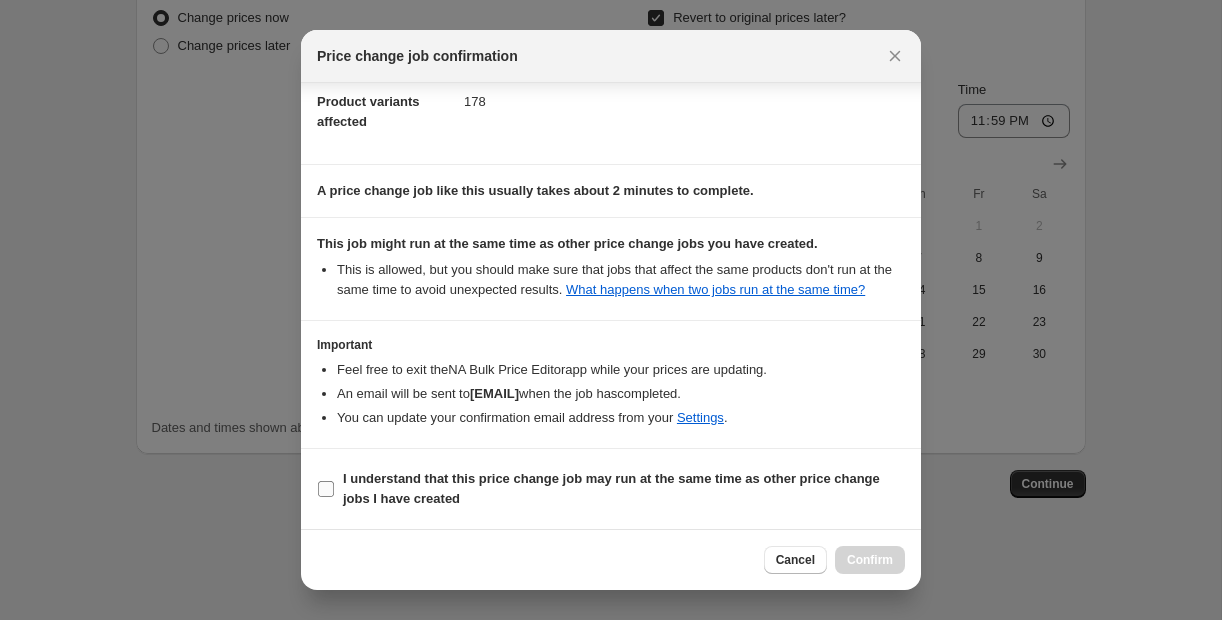 click on "I understand that this price change job may run at the same time as other price change jobs I have created" at bounding box center (326, 489) 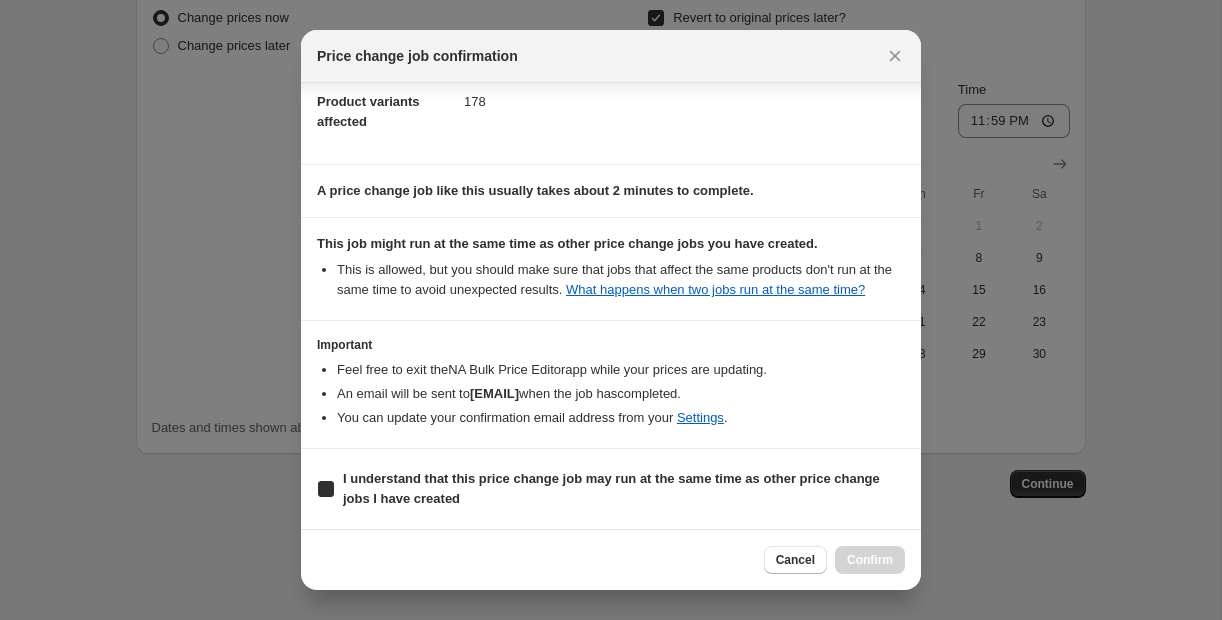 checkbox on "true" 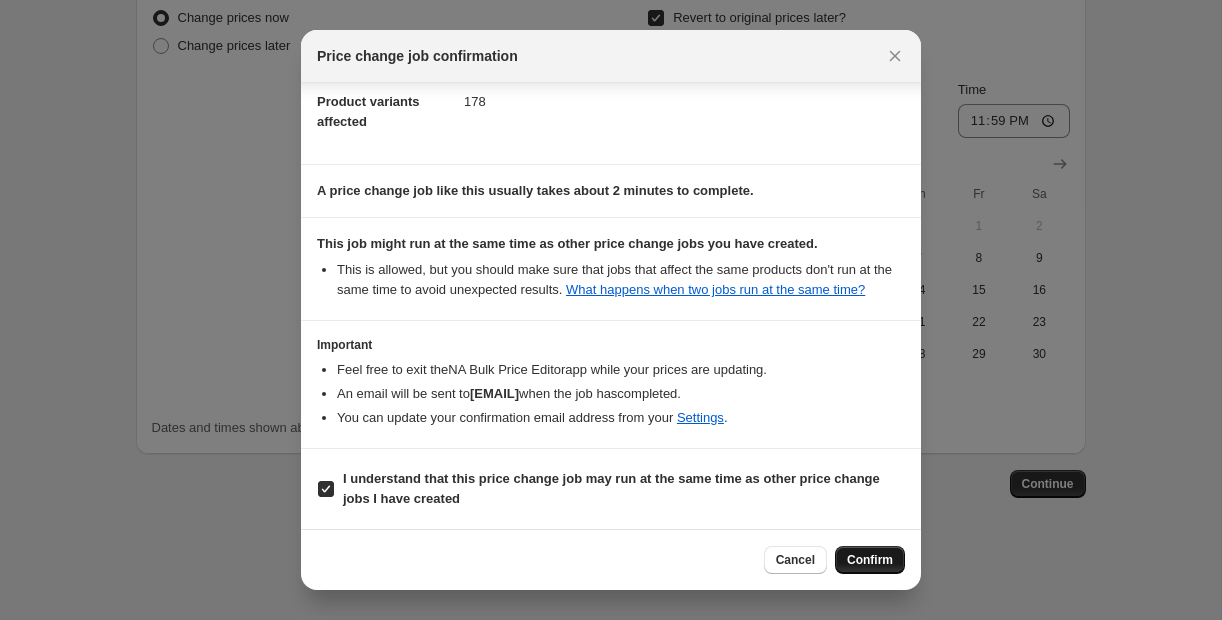click on "Confirm" at bounding box center [870, 560] 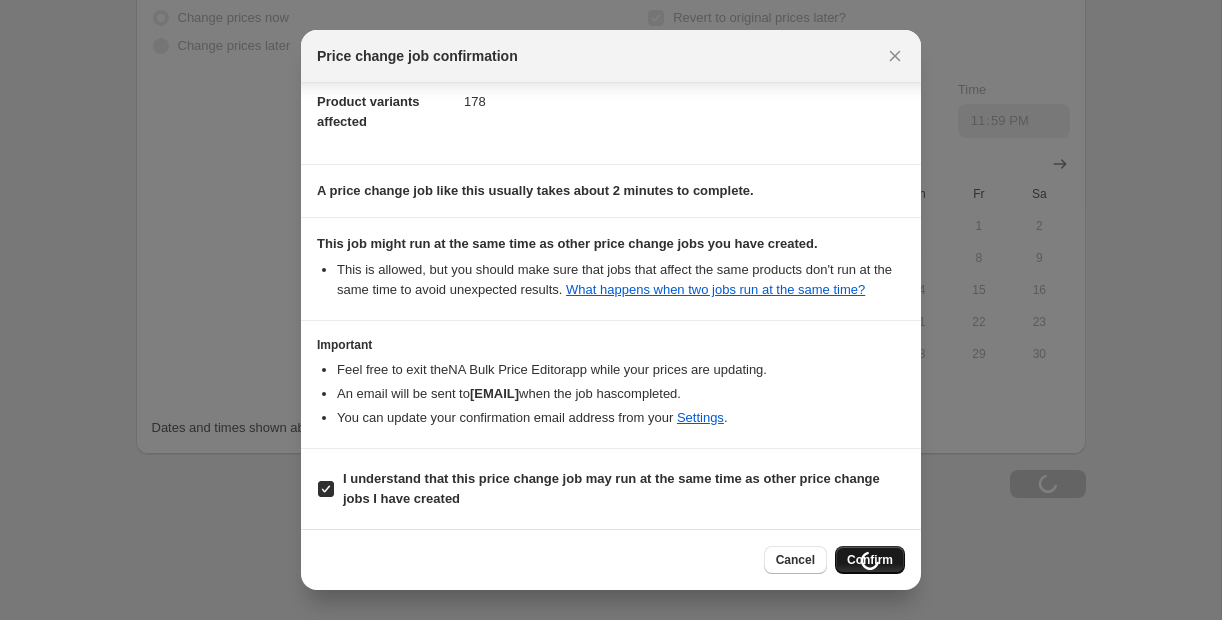 scroll, scrollTop: 749, scrollLeft: 0, axis: vertical 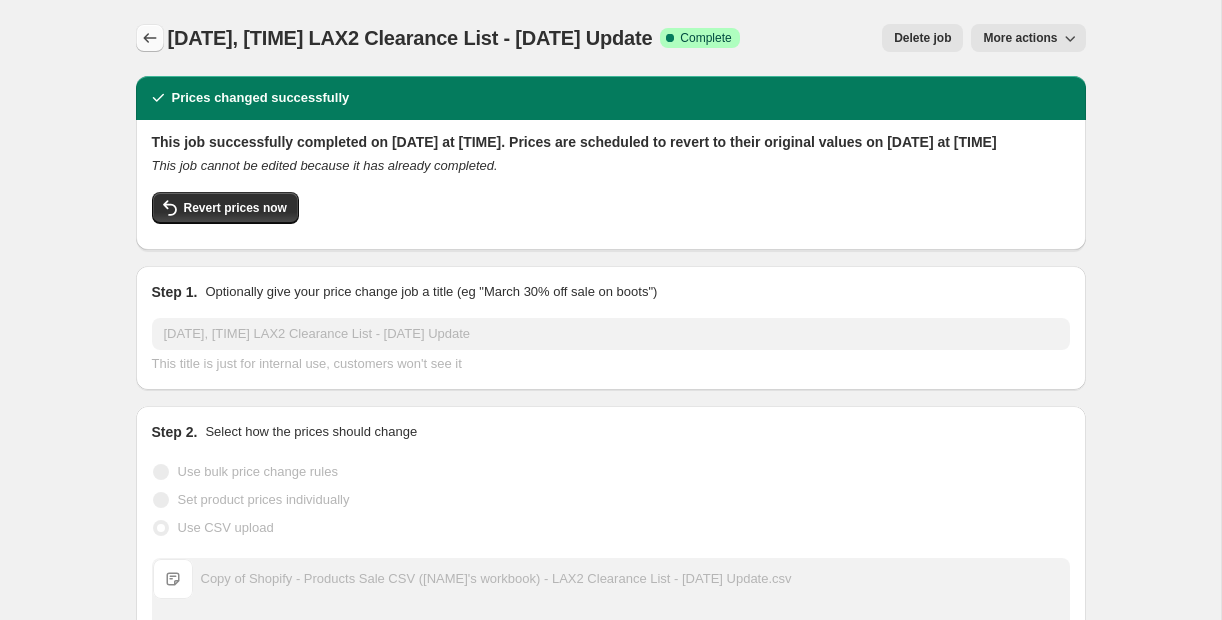 click 